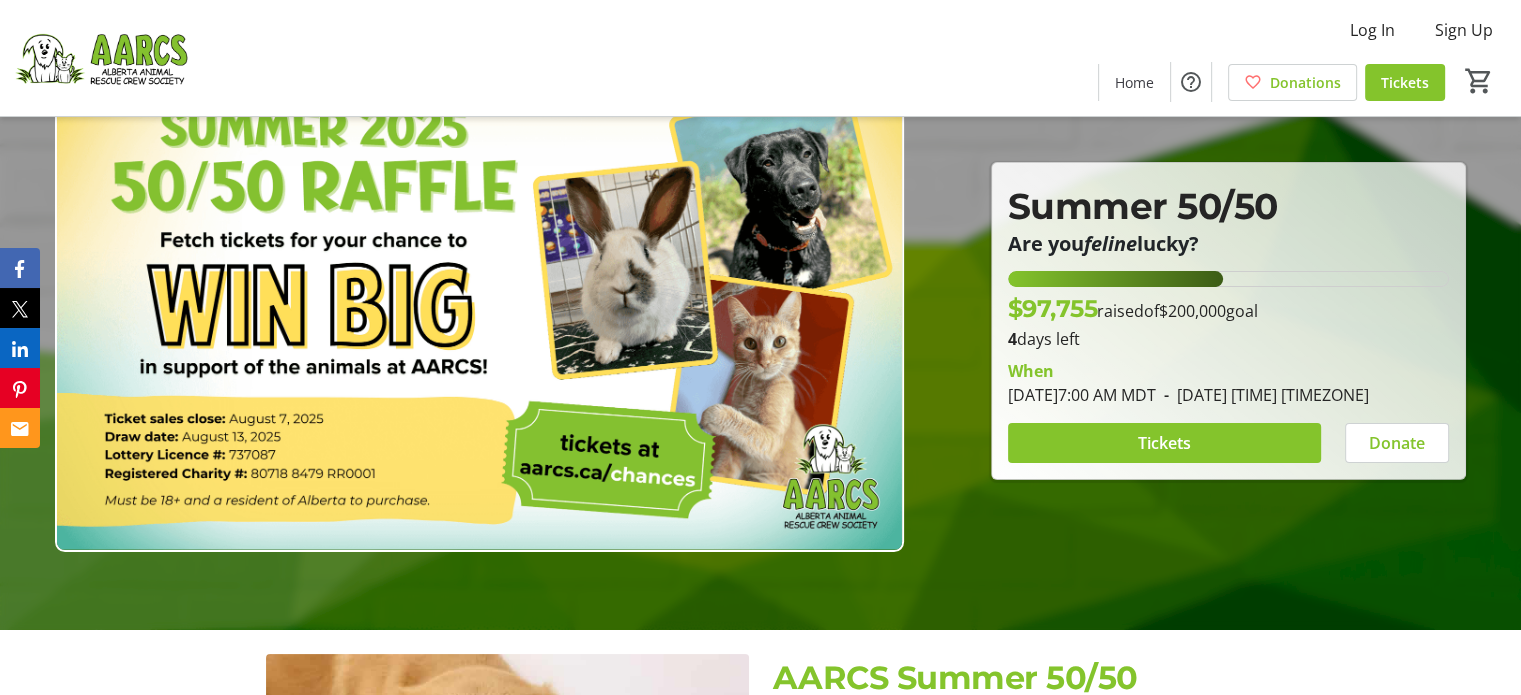 scroll, scrollTop: 100, scrollLeft: 0, axis: vertical 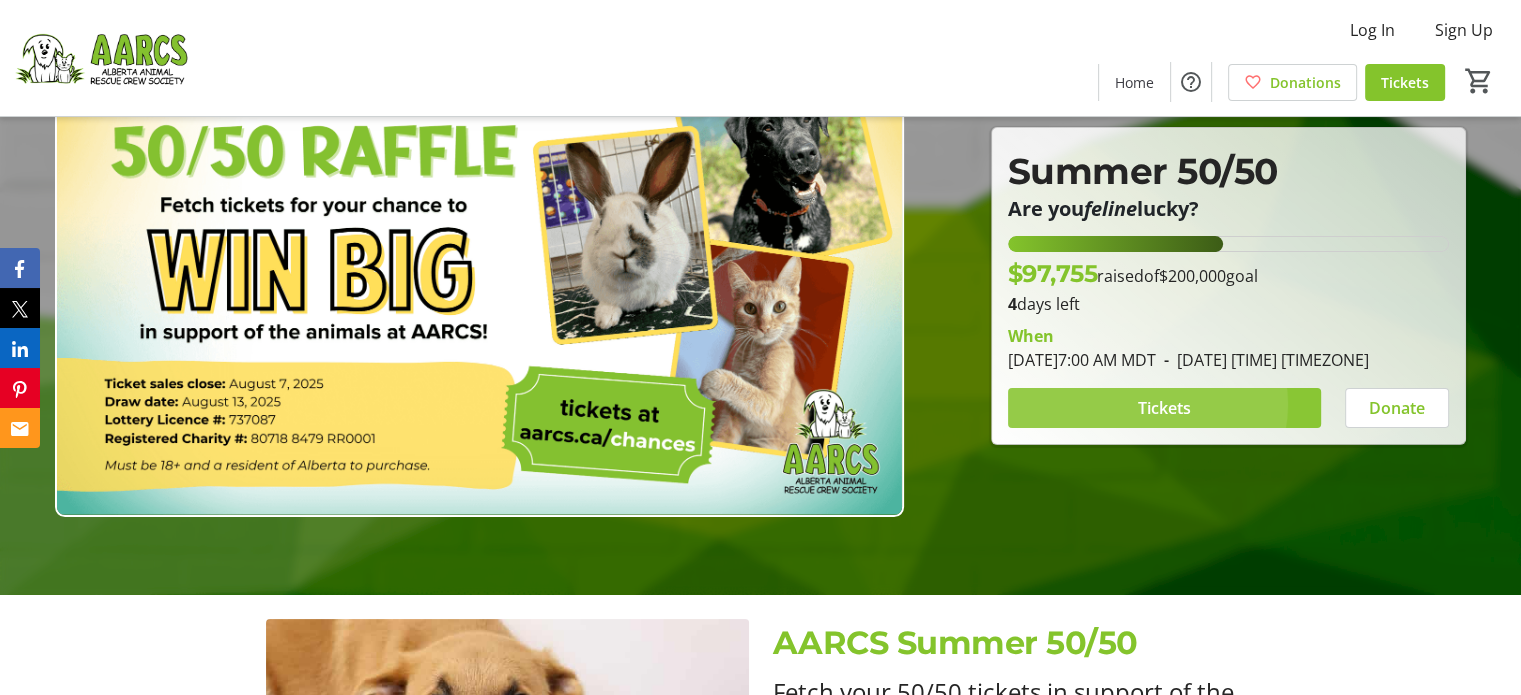 click on "Tickets" at bounding box center (1164, 408) 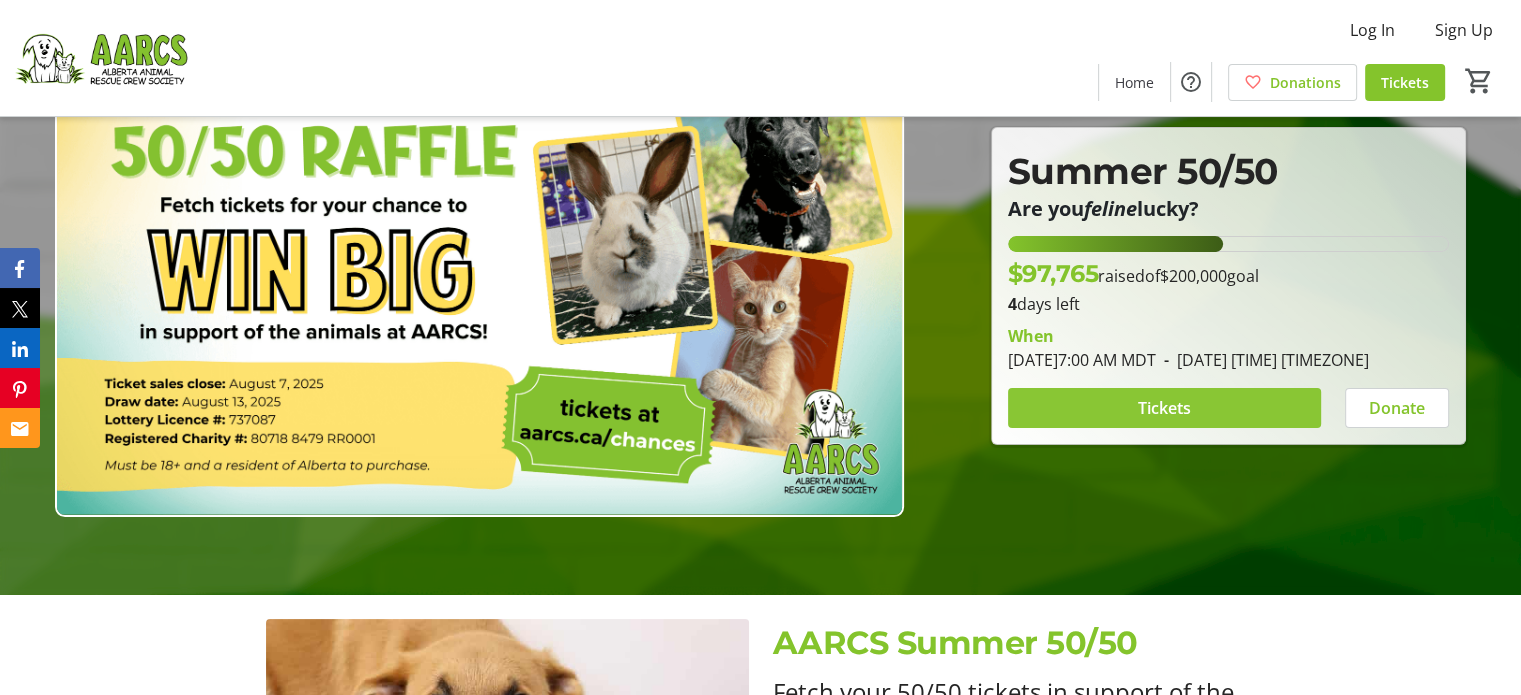 scroll, scrollTop: 0, scrollLeft: 0, axis: both 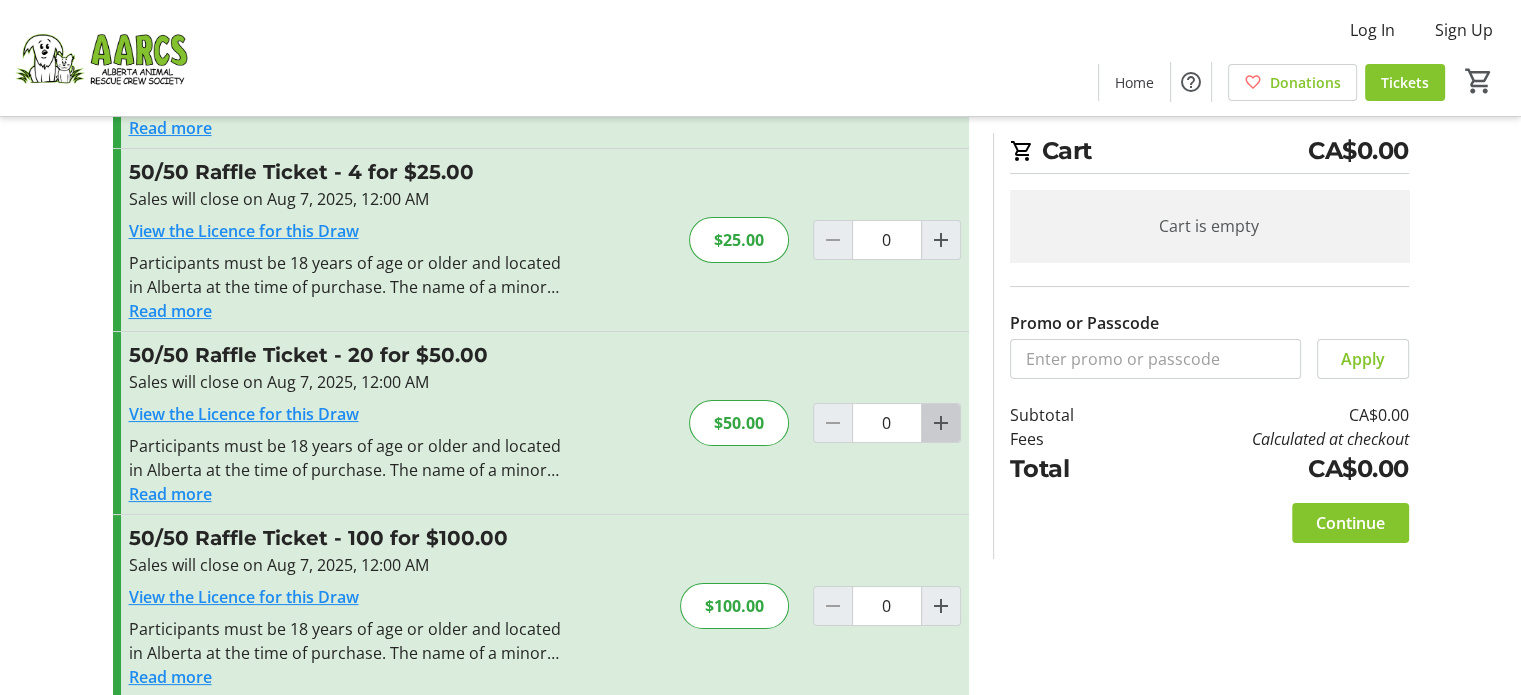 click 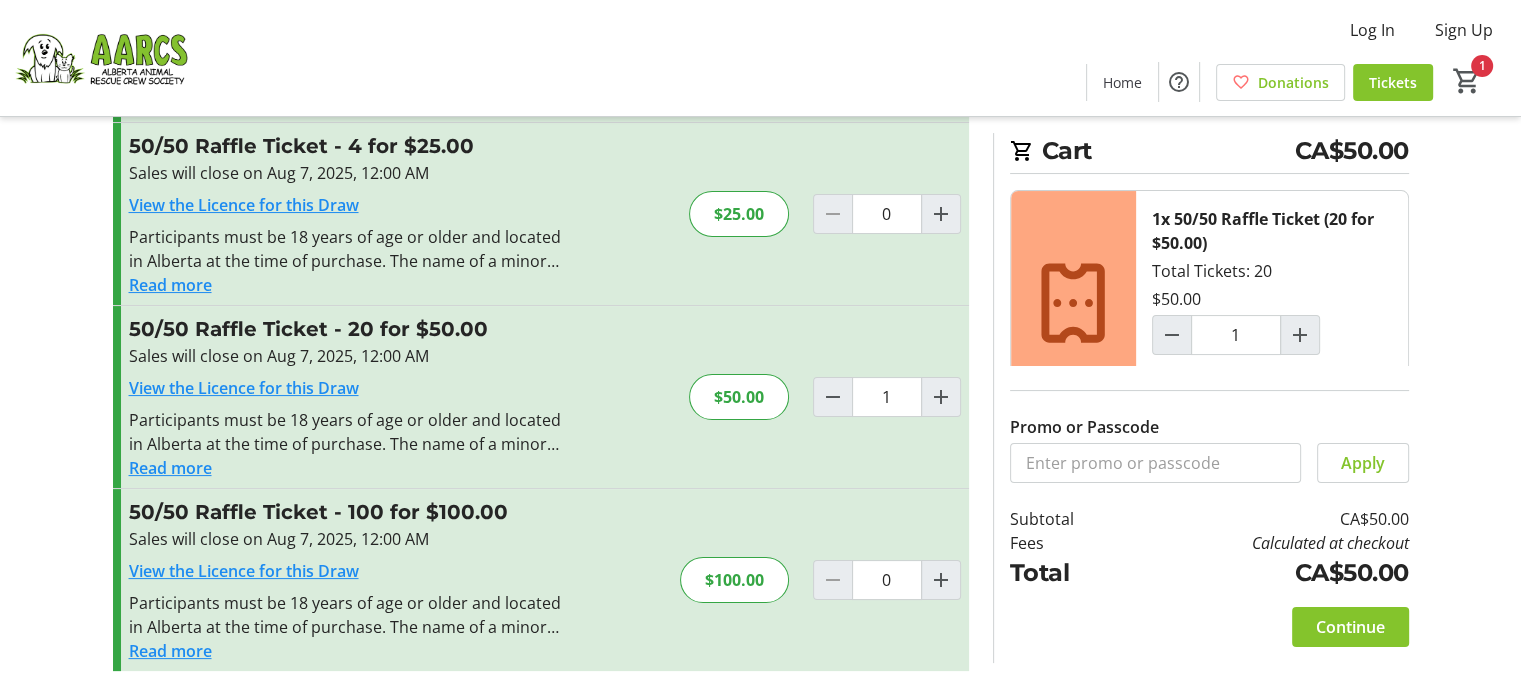 scroll, scrollTop: 200, scrollLeft: 0, axis: vertical 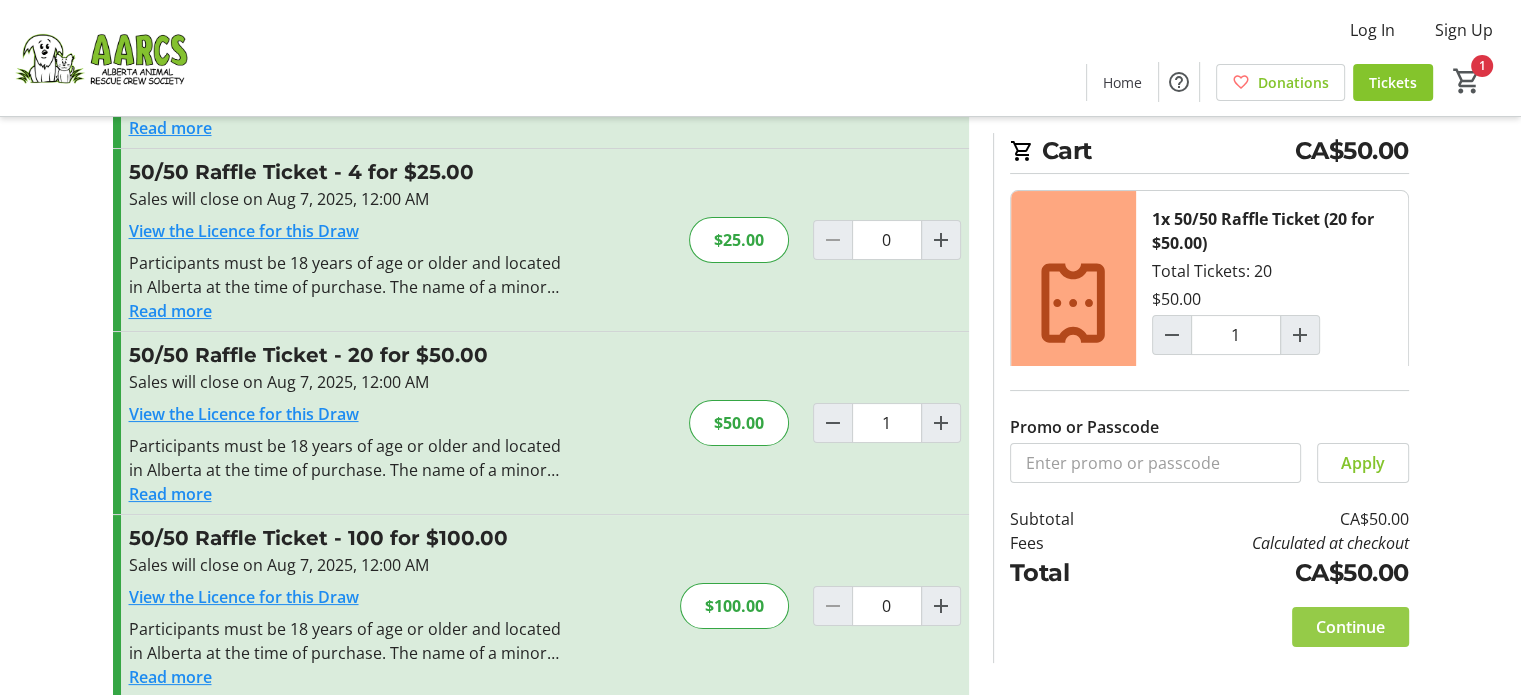 click on "Continue" 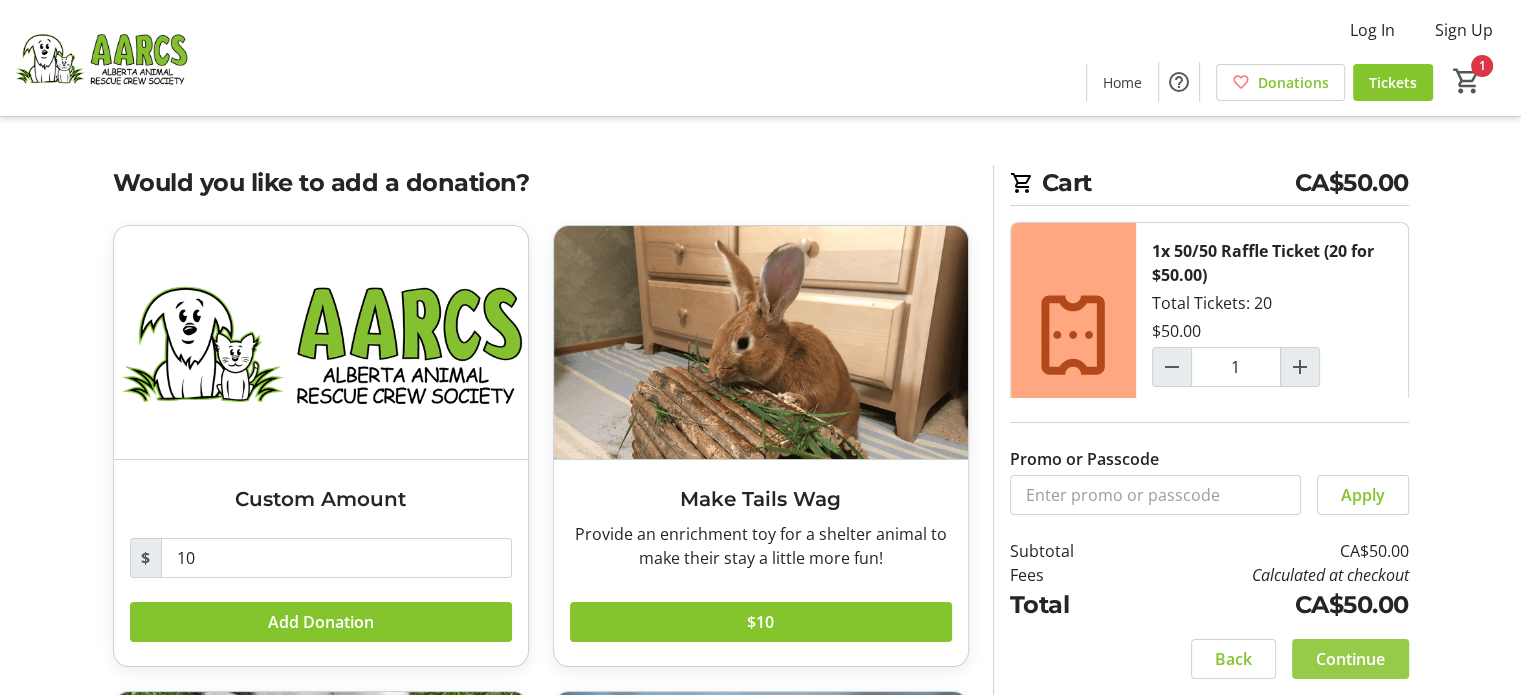 click on "Continue" 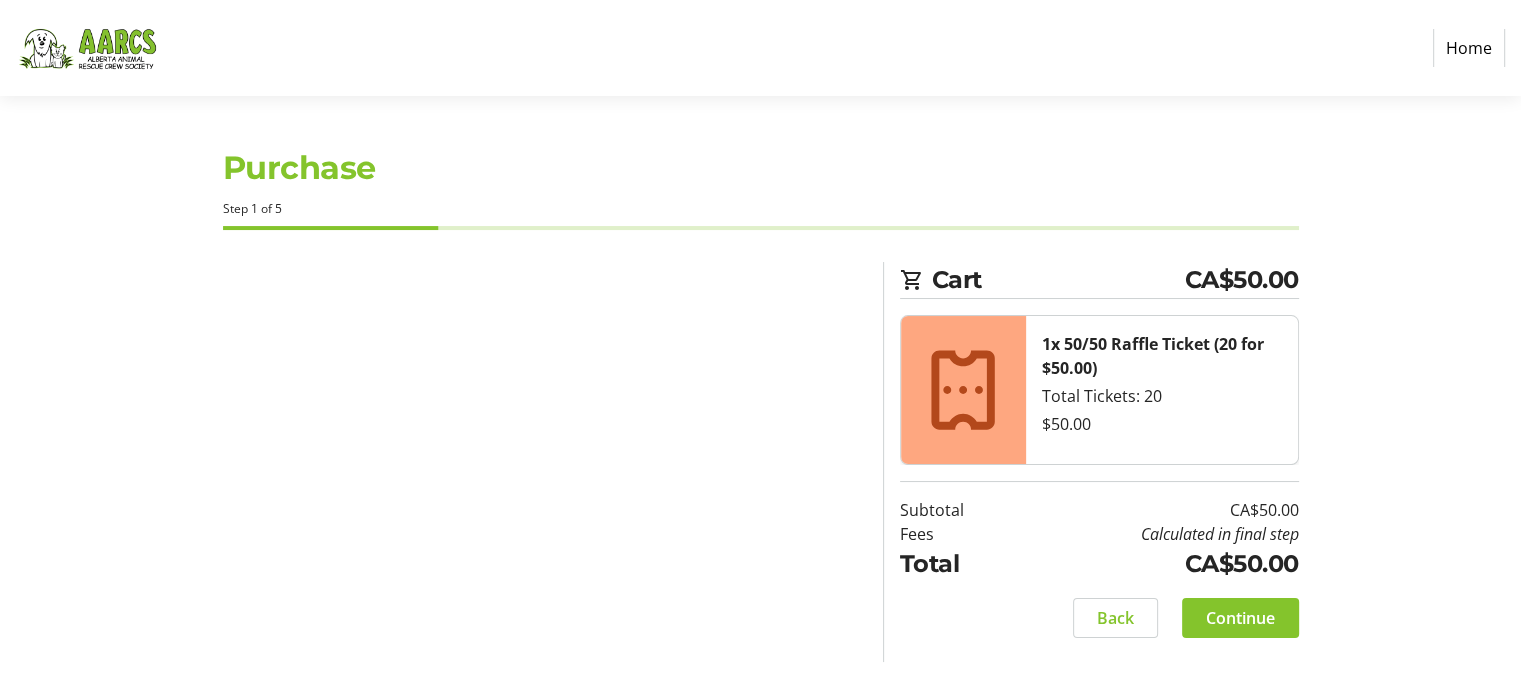 select on "CA" 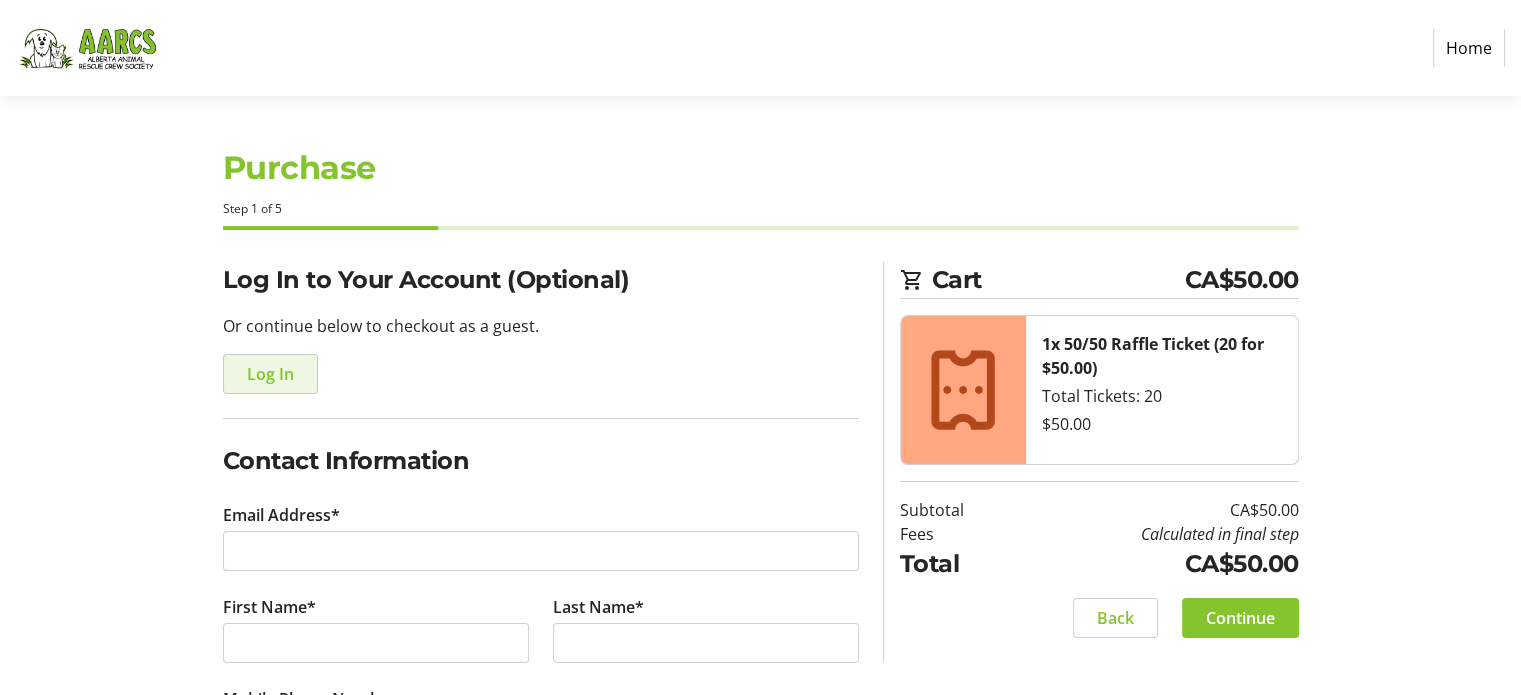 click on "Log In" 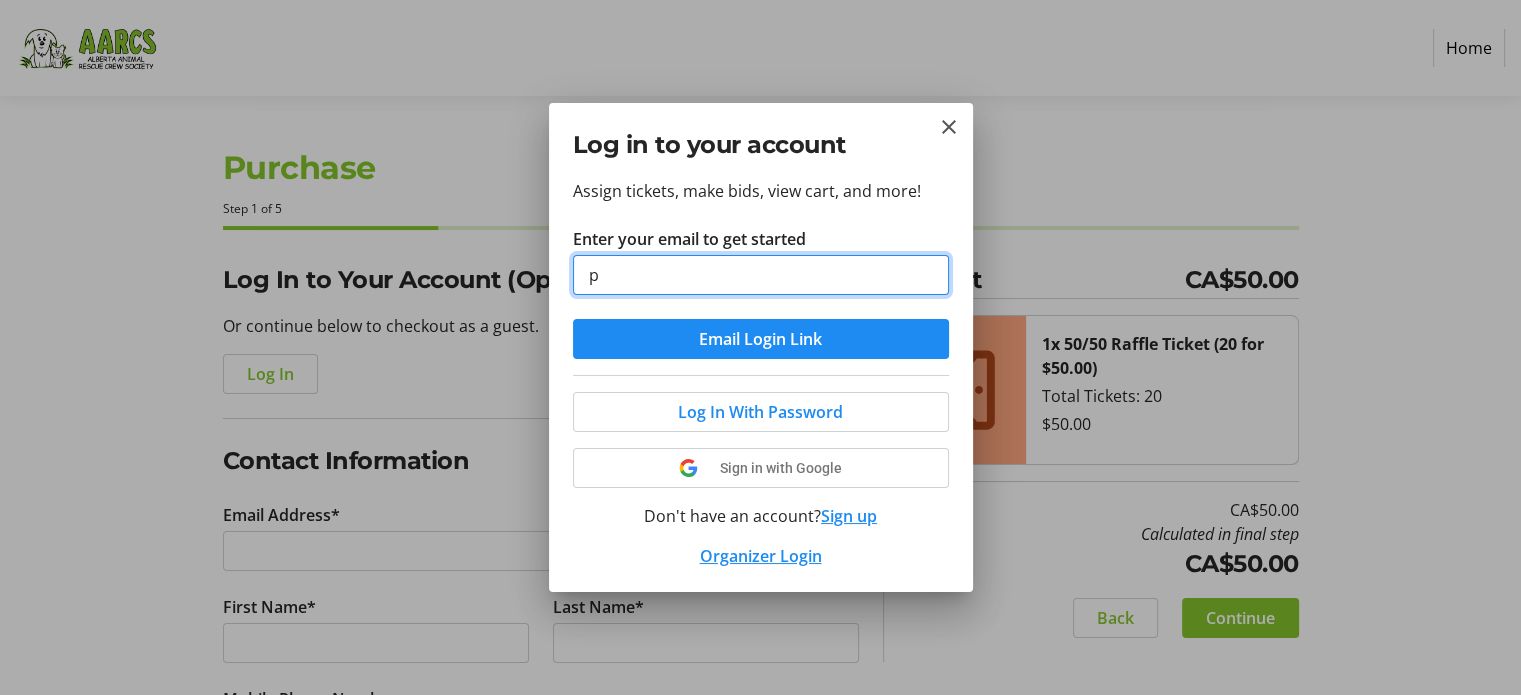 type on "[EMAIL]" 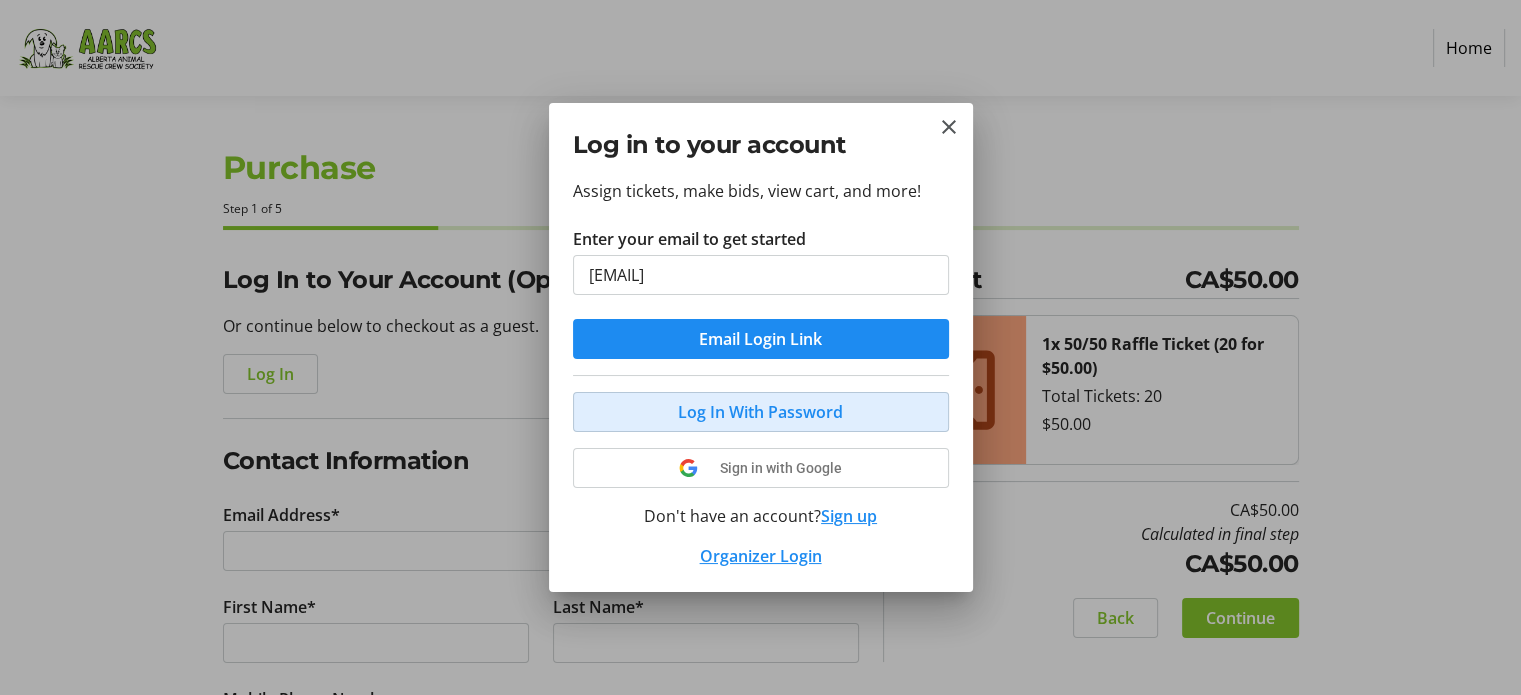 click on "Log In With Password" at bounding box center [760, 412] 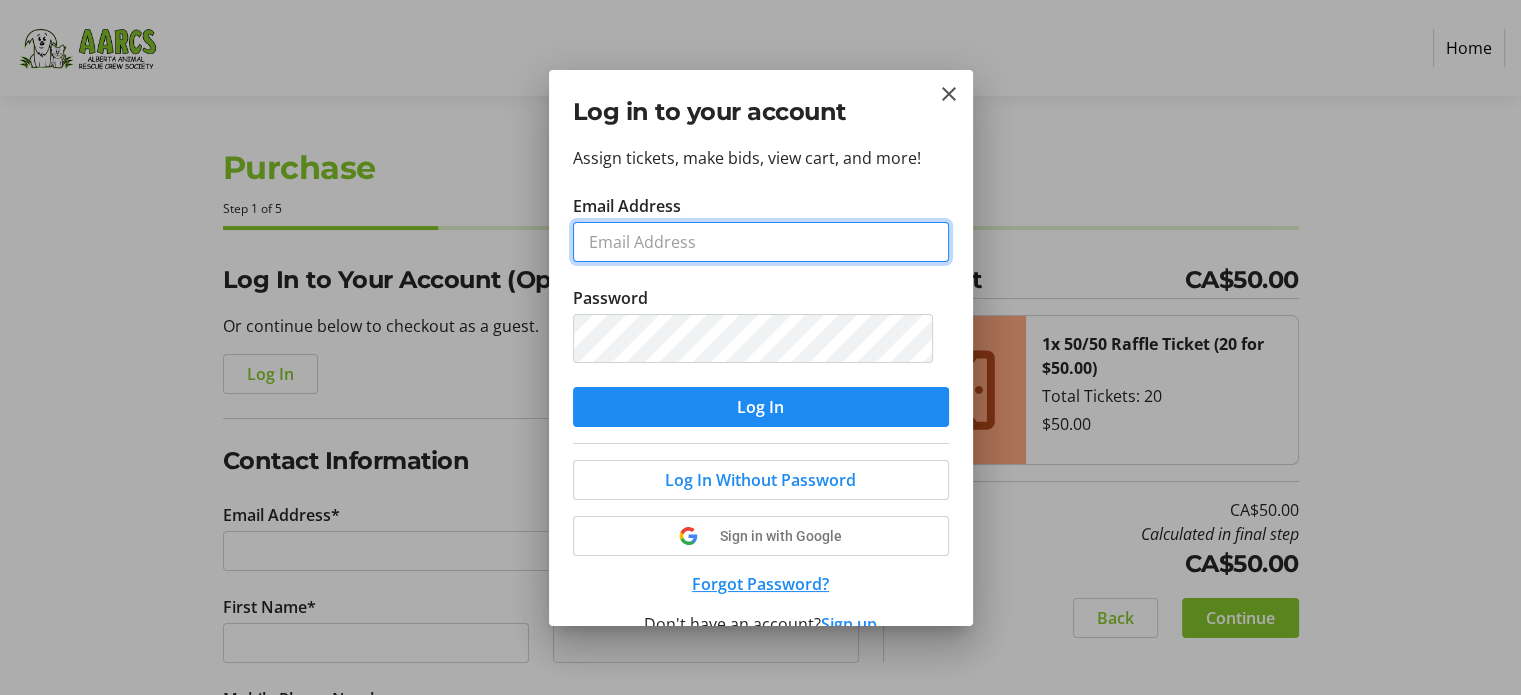 click on "Email Address" at bounding box center [761, 242] 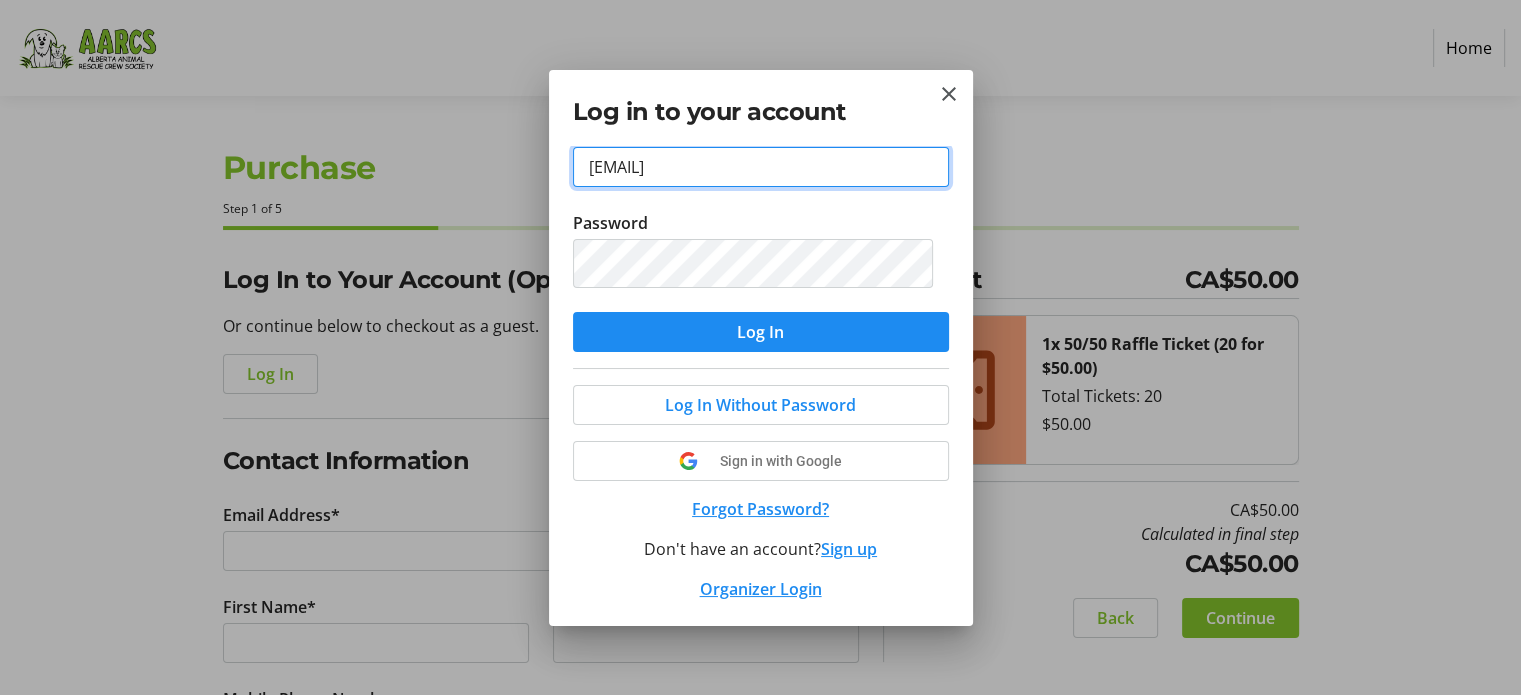 scroll, scrollTop: 0, scrollLeft: 0, axis: both 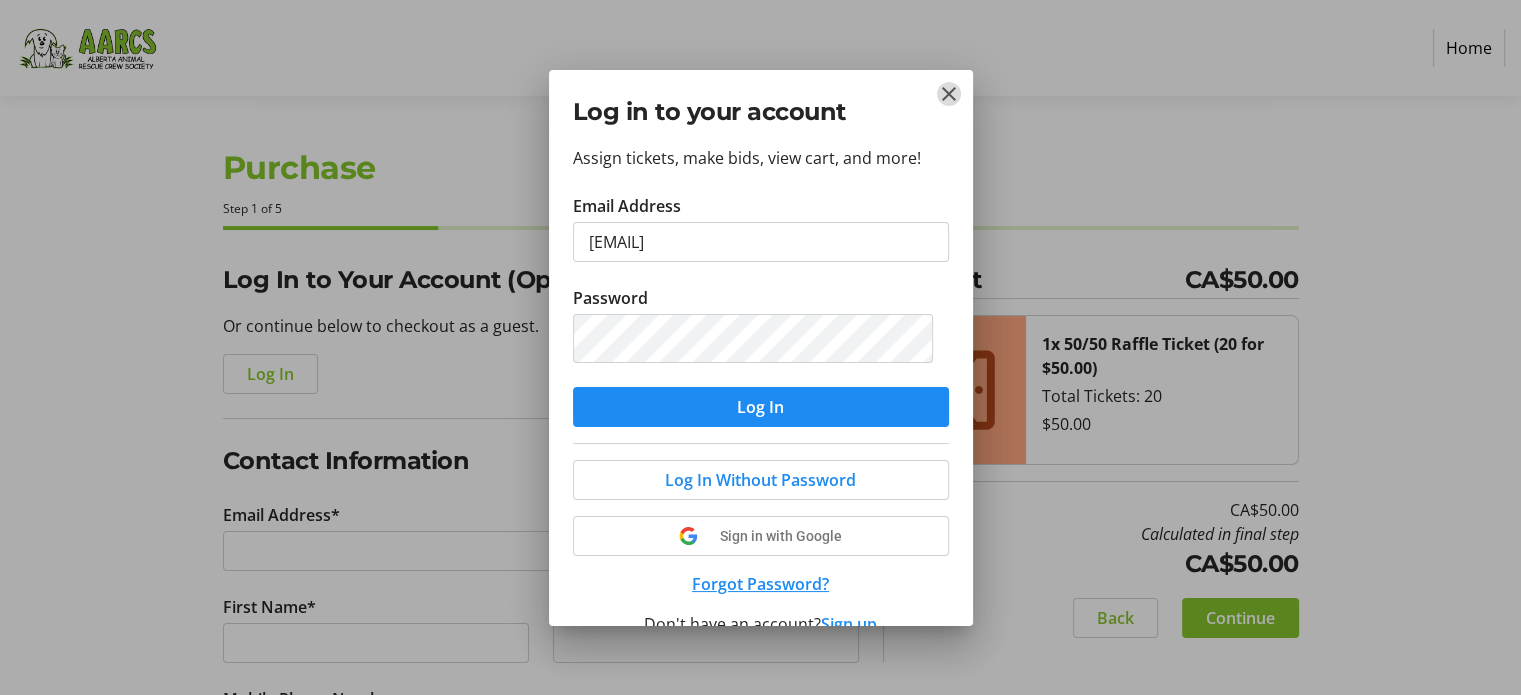 click at bounding box center [949, 94] 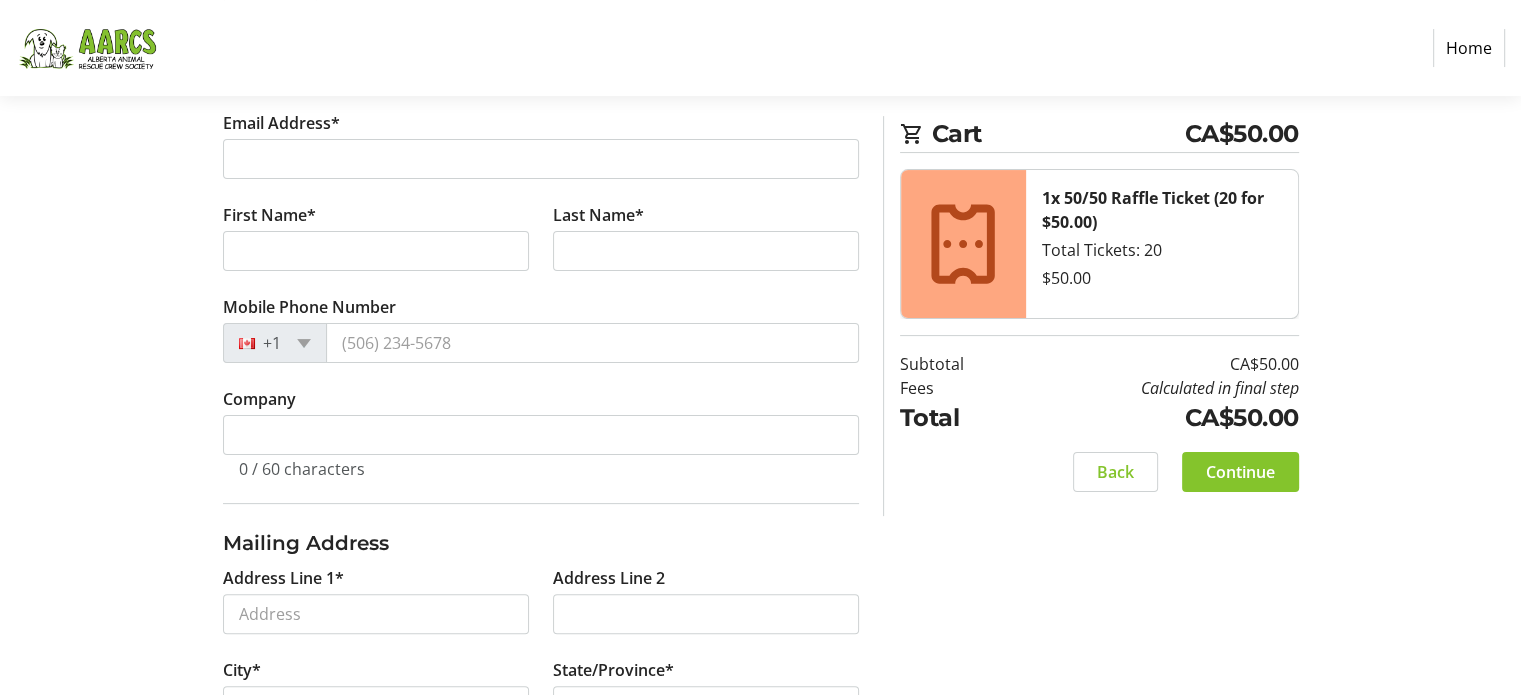 scroll, scrollTop: 400, scrollLeft: 0, axis: vertical 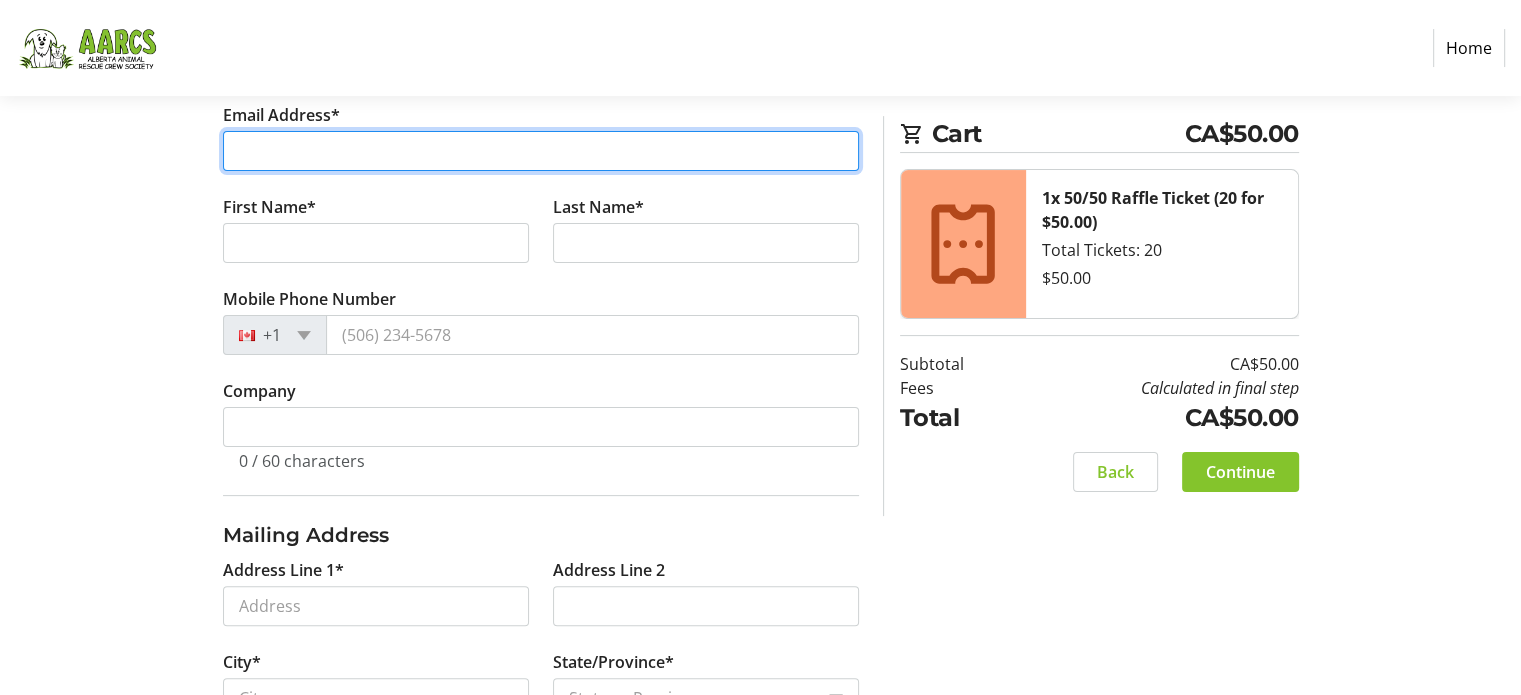 click on "Email Address*" at bounding box center [541, 151] 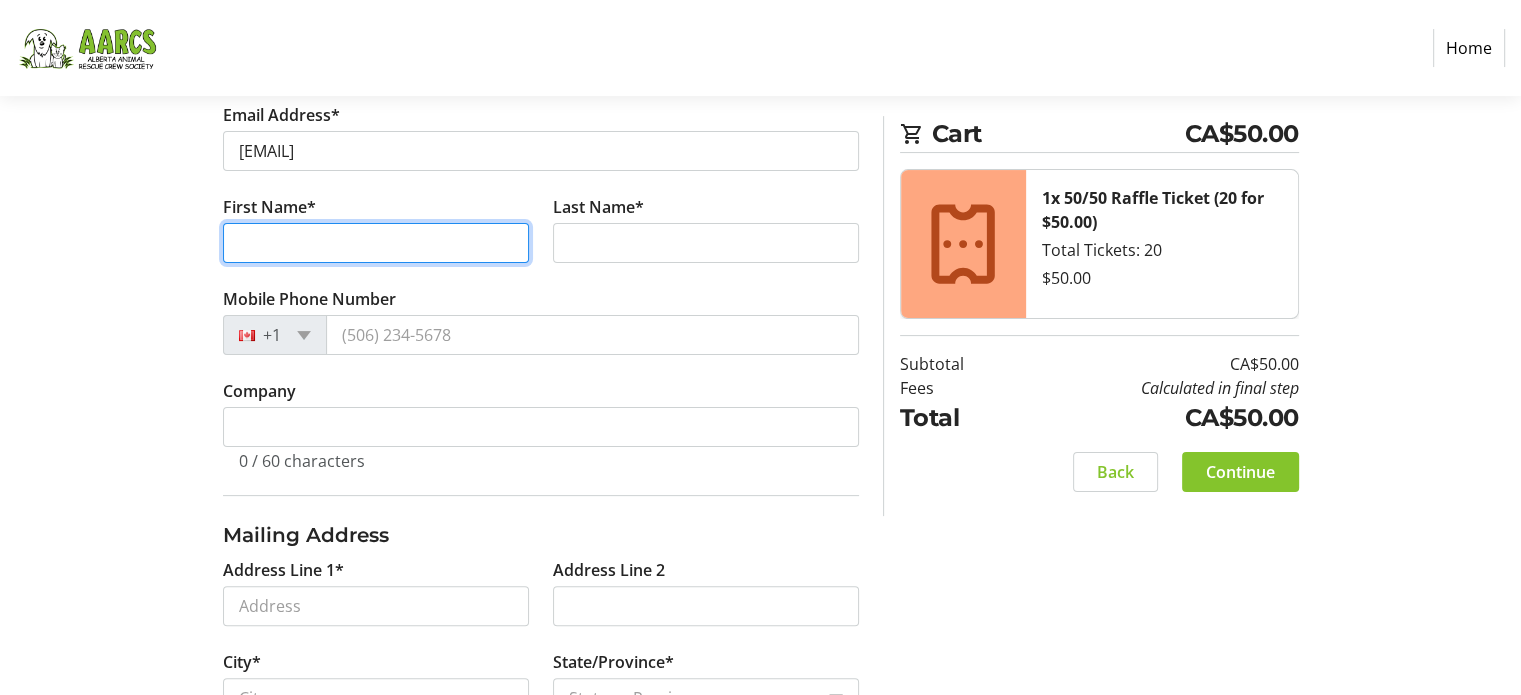 type on "[FIRST]" 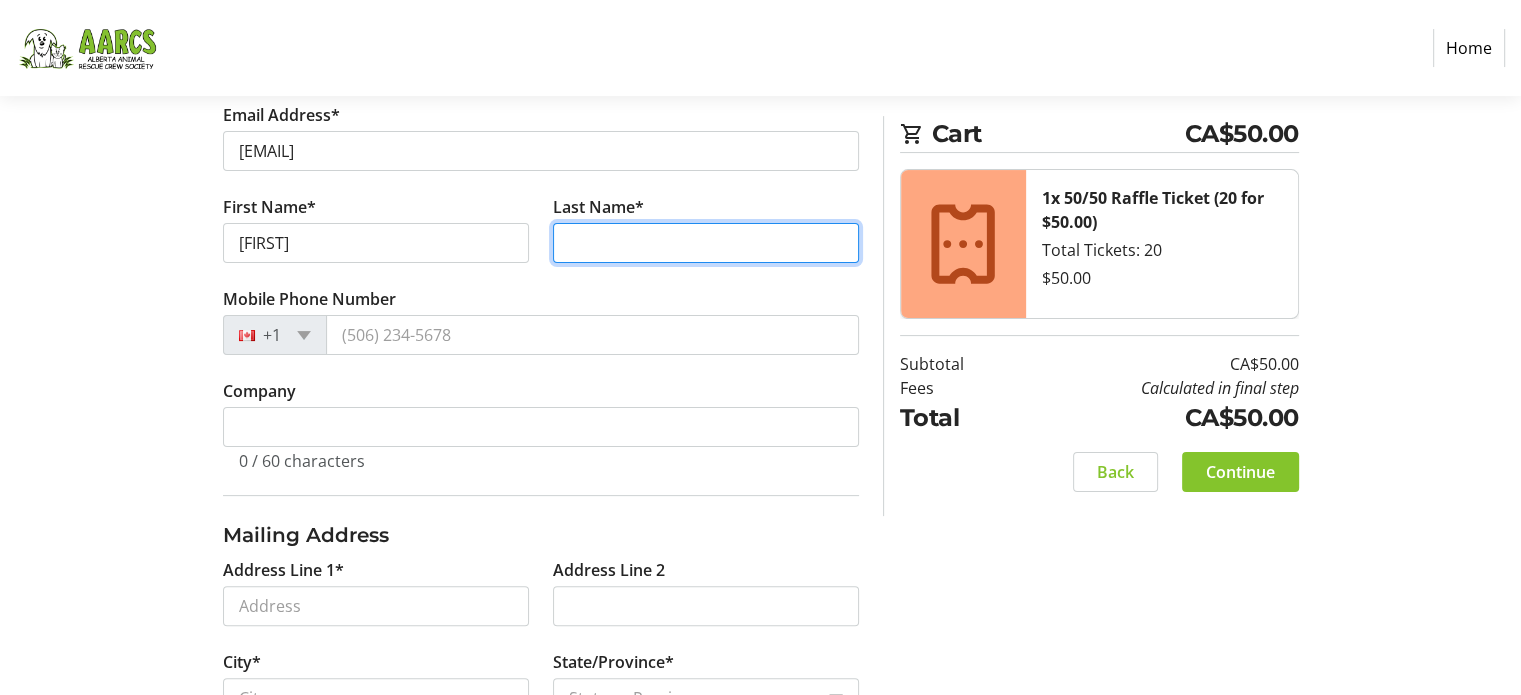 type on "BROWN" 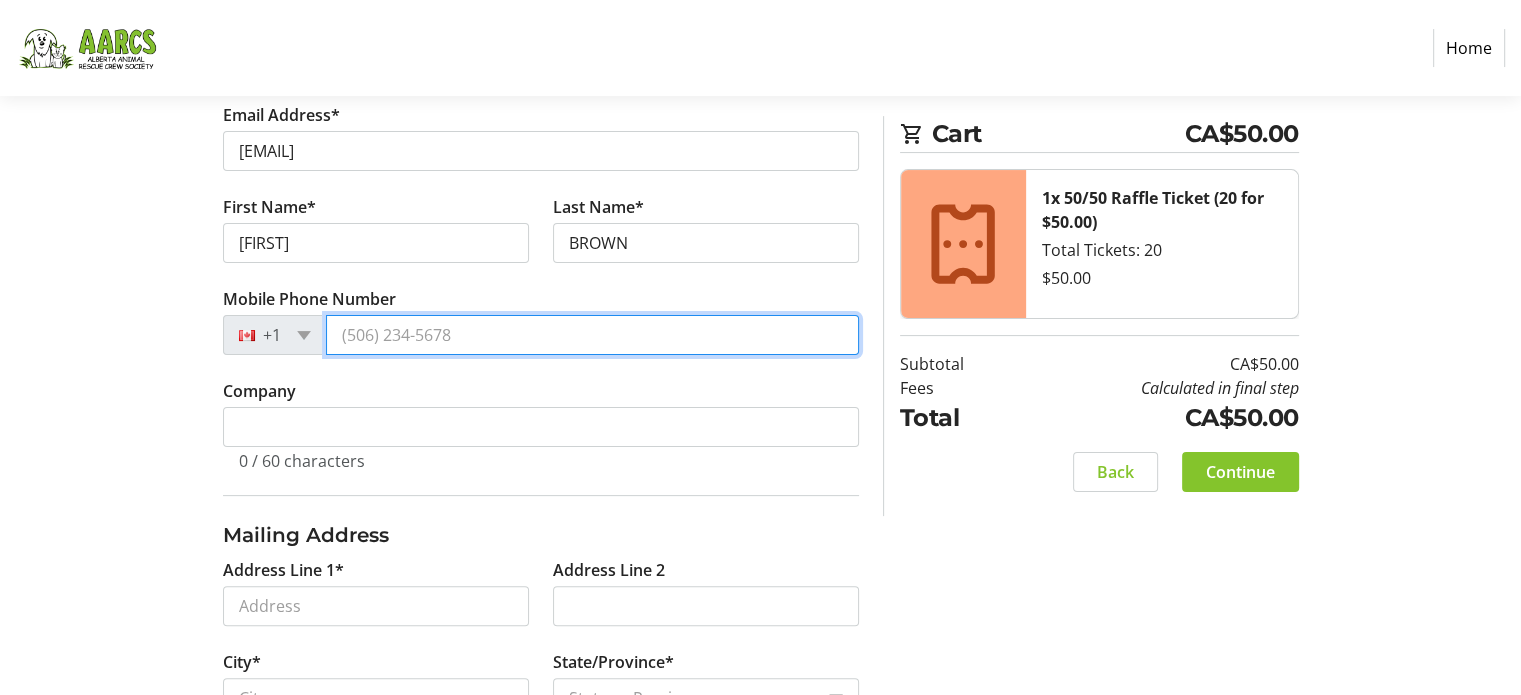 type on "[PHONE]" 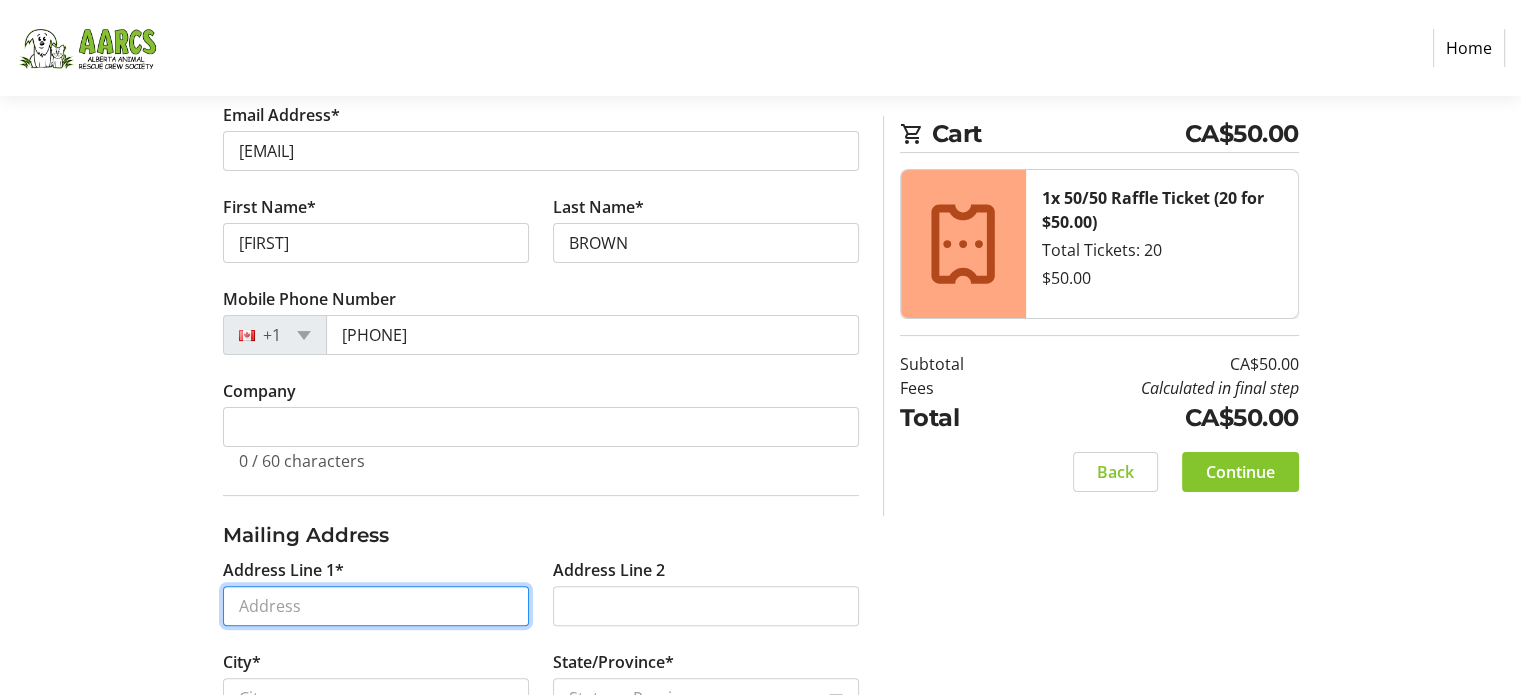 type on "[NUMBER] [STREET] #[NUMBER]" 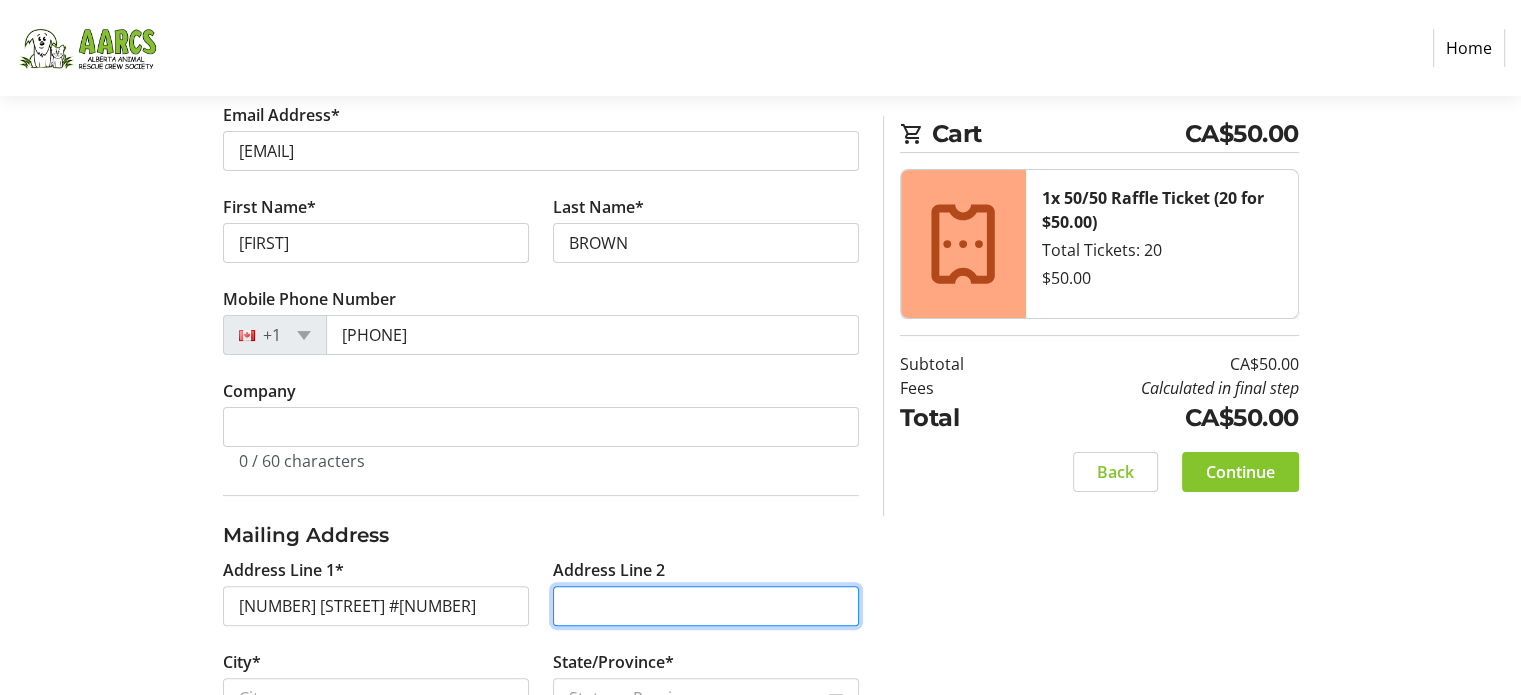 type on "2101" 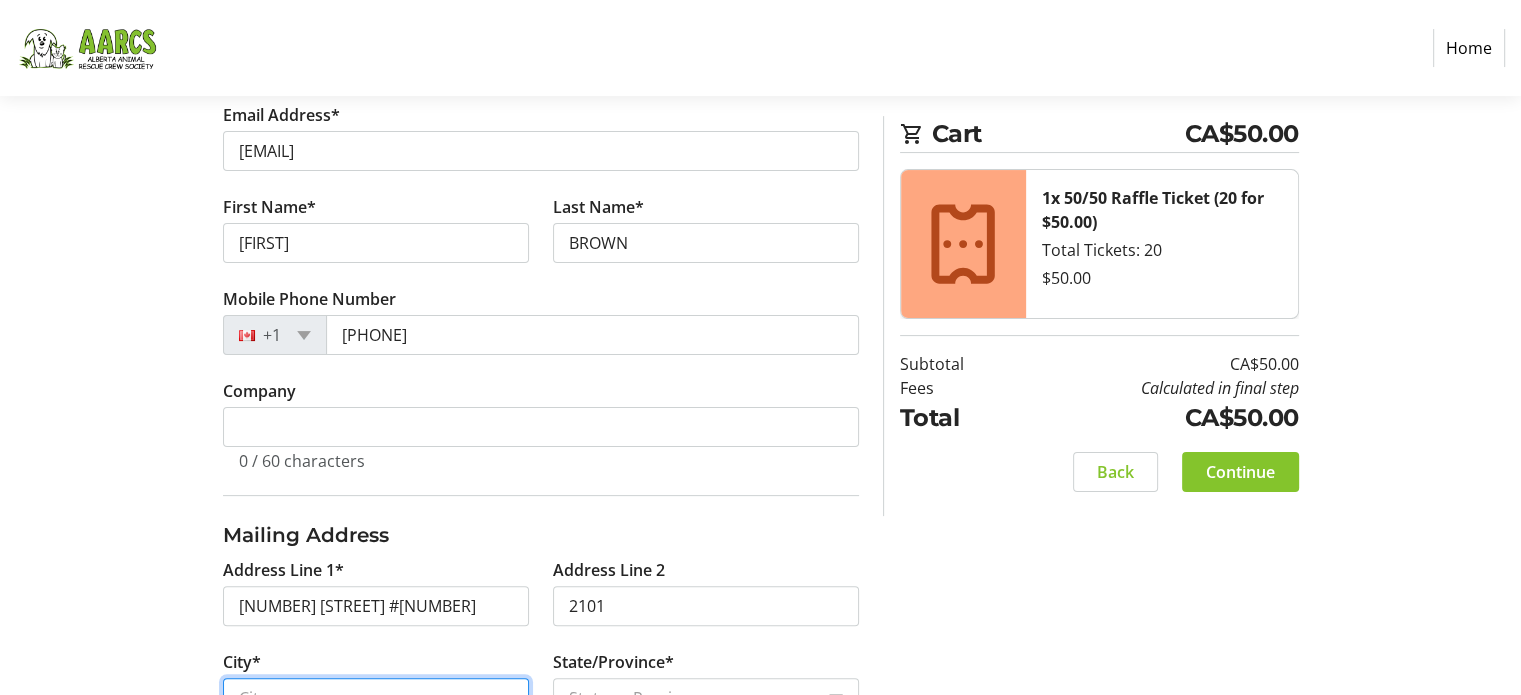 type on "Calgary" 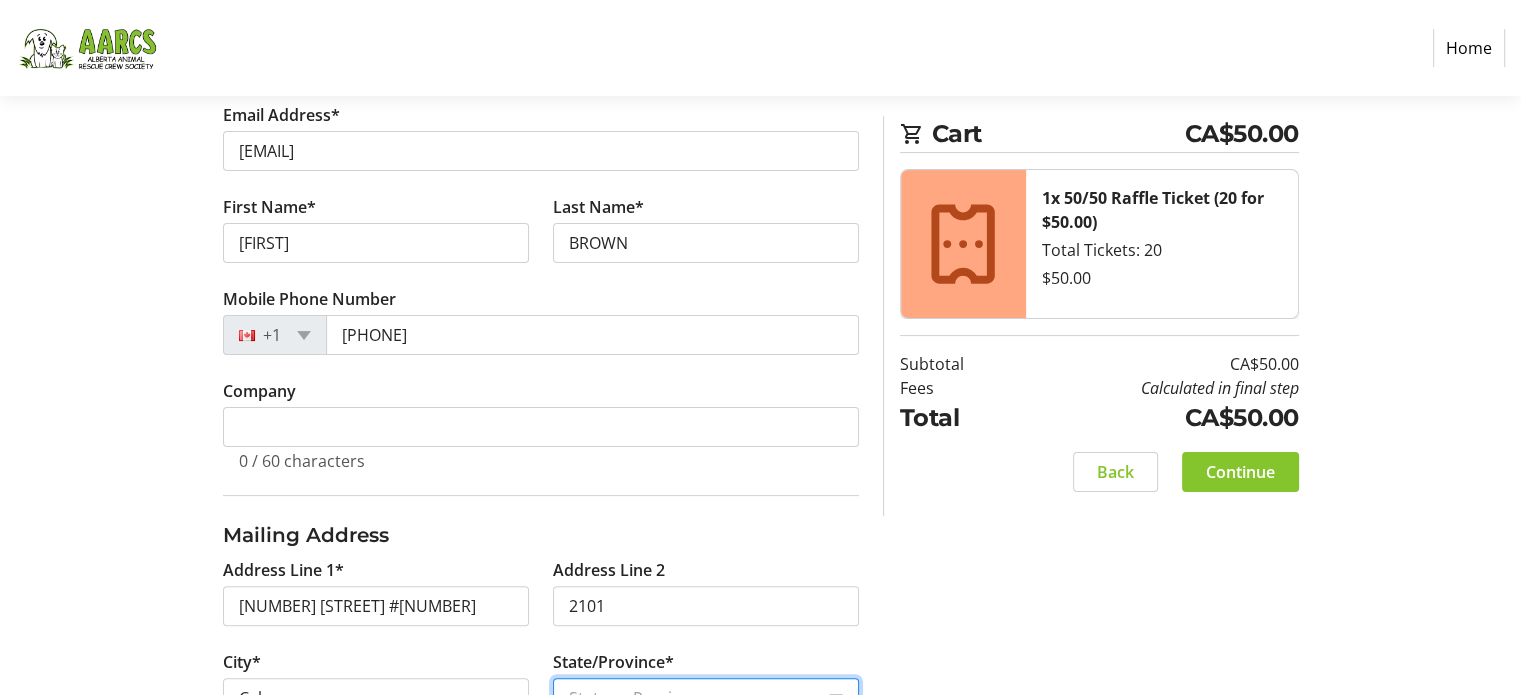 select on "AB" 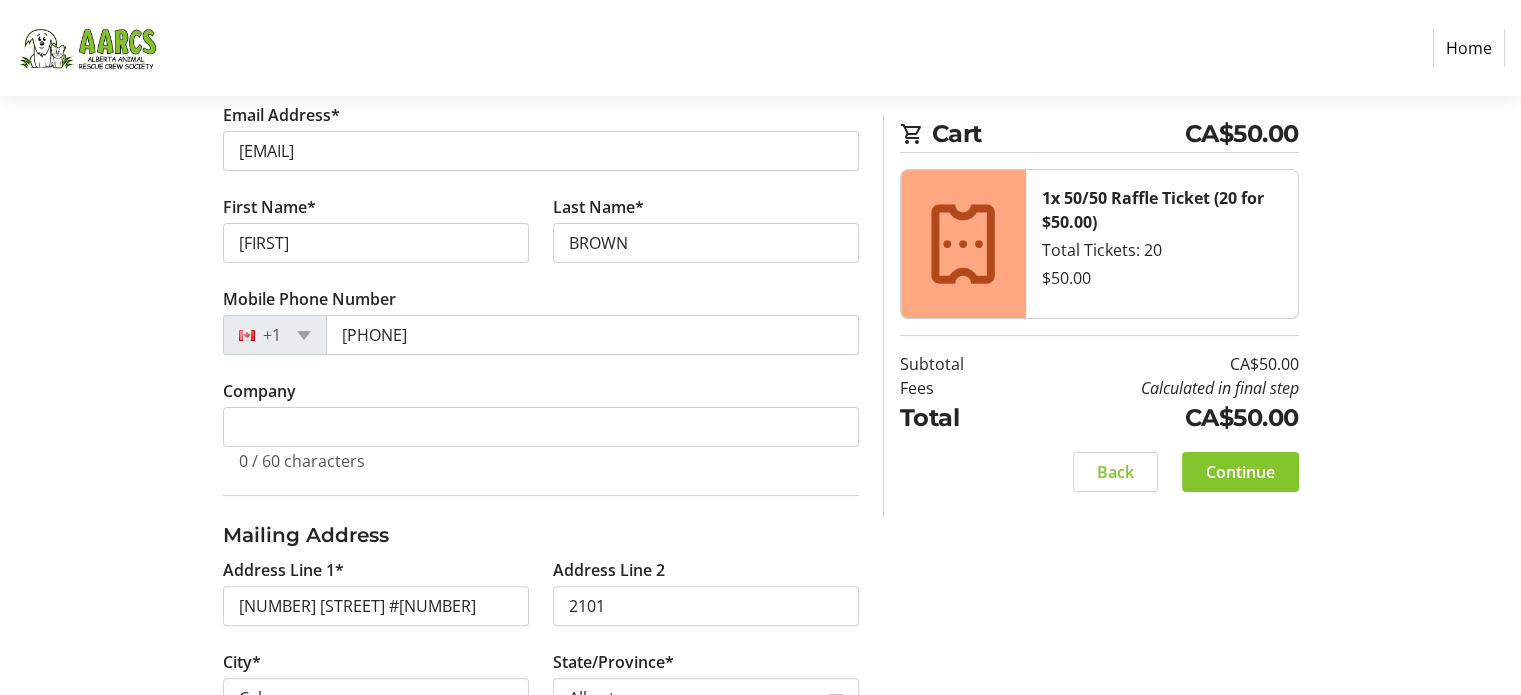 type on "[POSTAL CODE]" 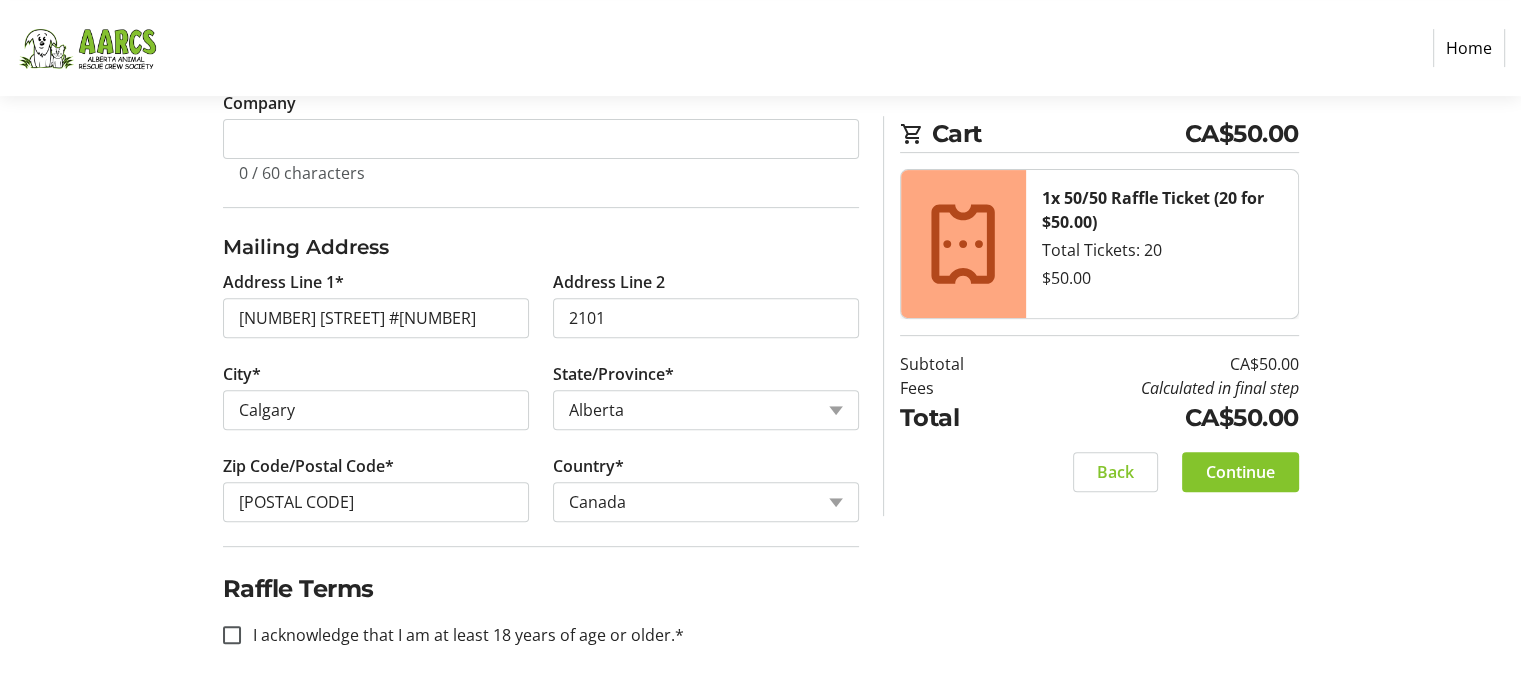 scroll, scrollTop: 1004, scrollLeft: 0, axis: vertical 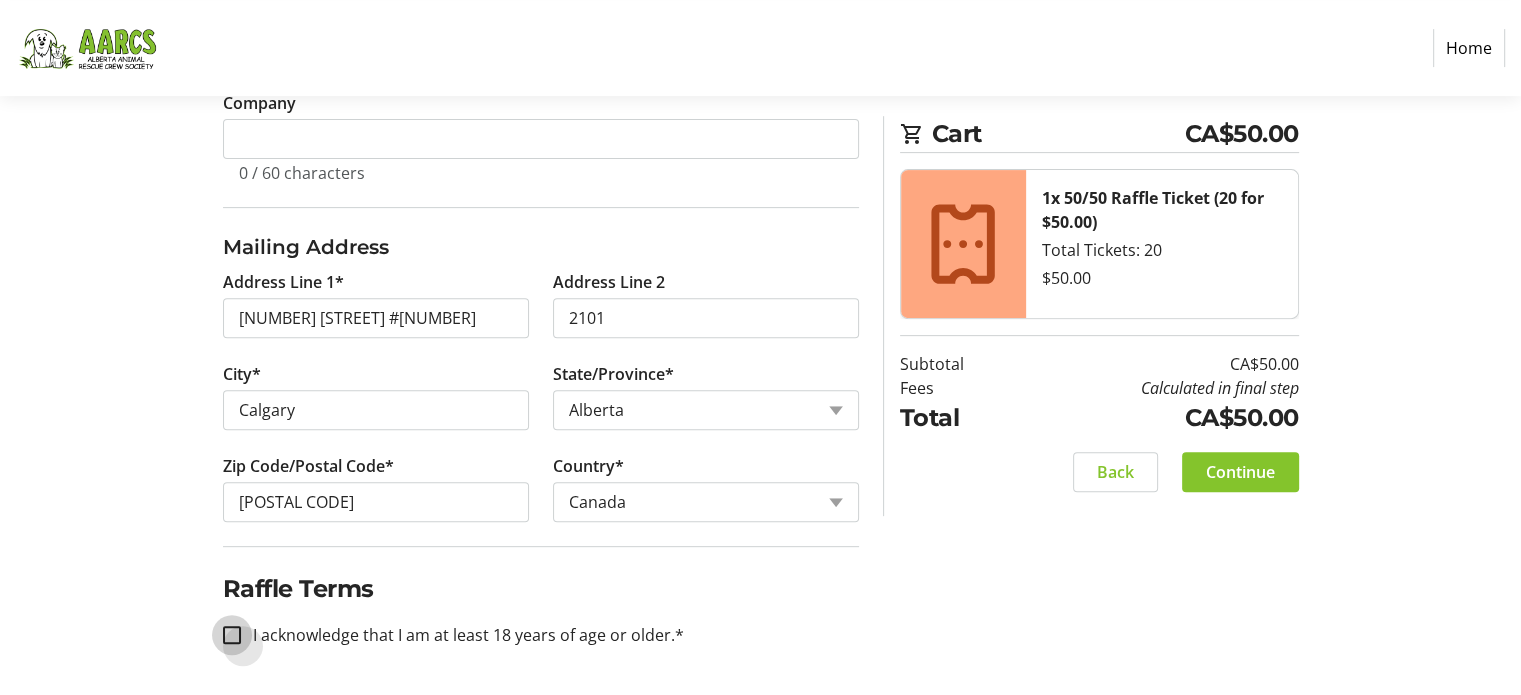 click on "I acknowledge that I am at least 18 years of age or older.*" at bounding box center [232, 635] 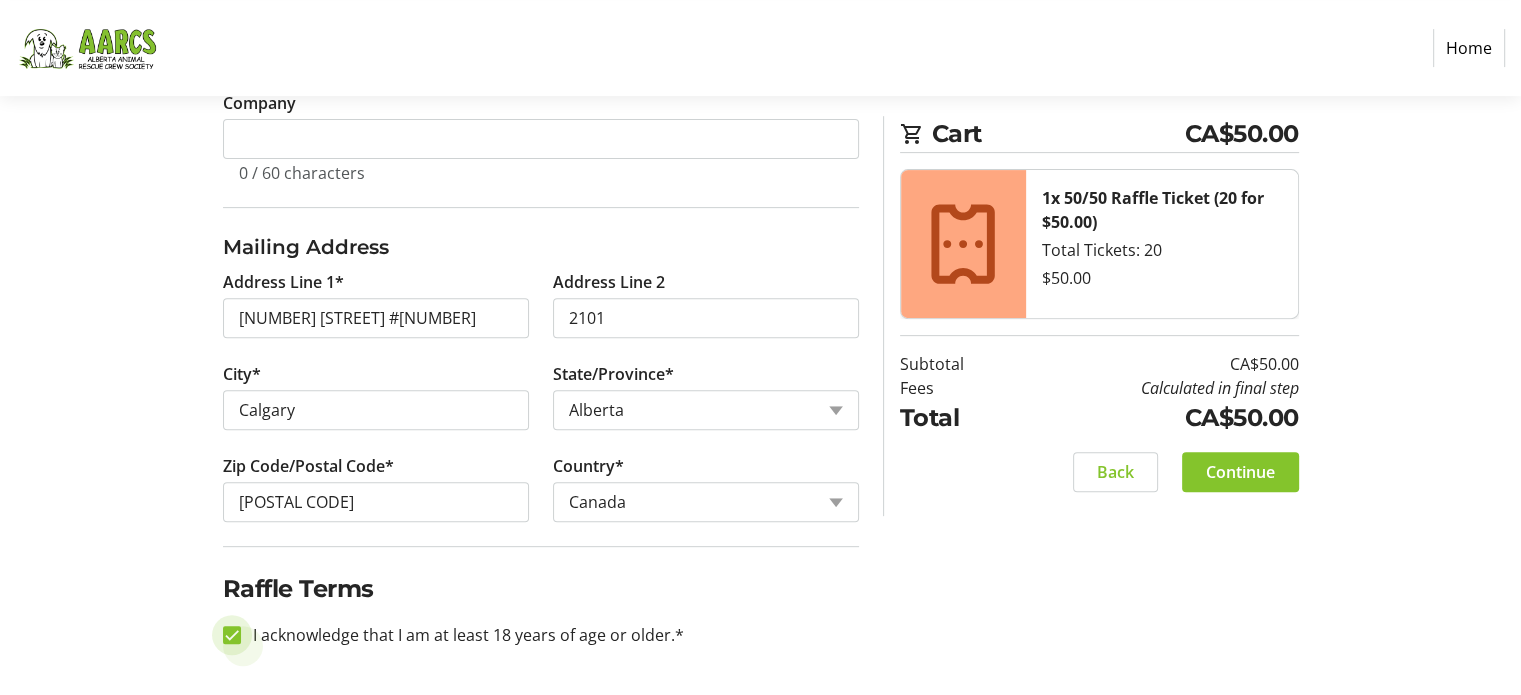 checkbox on "true" 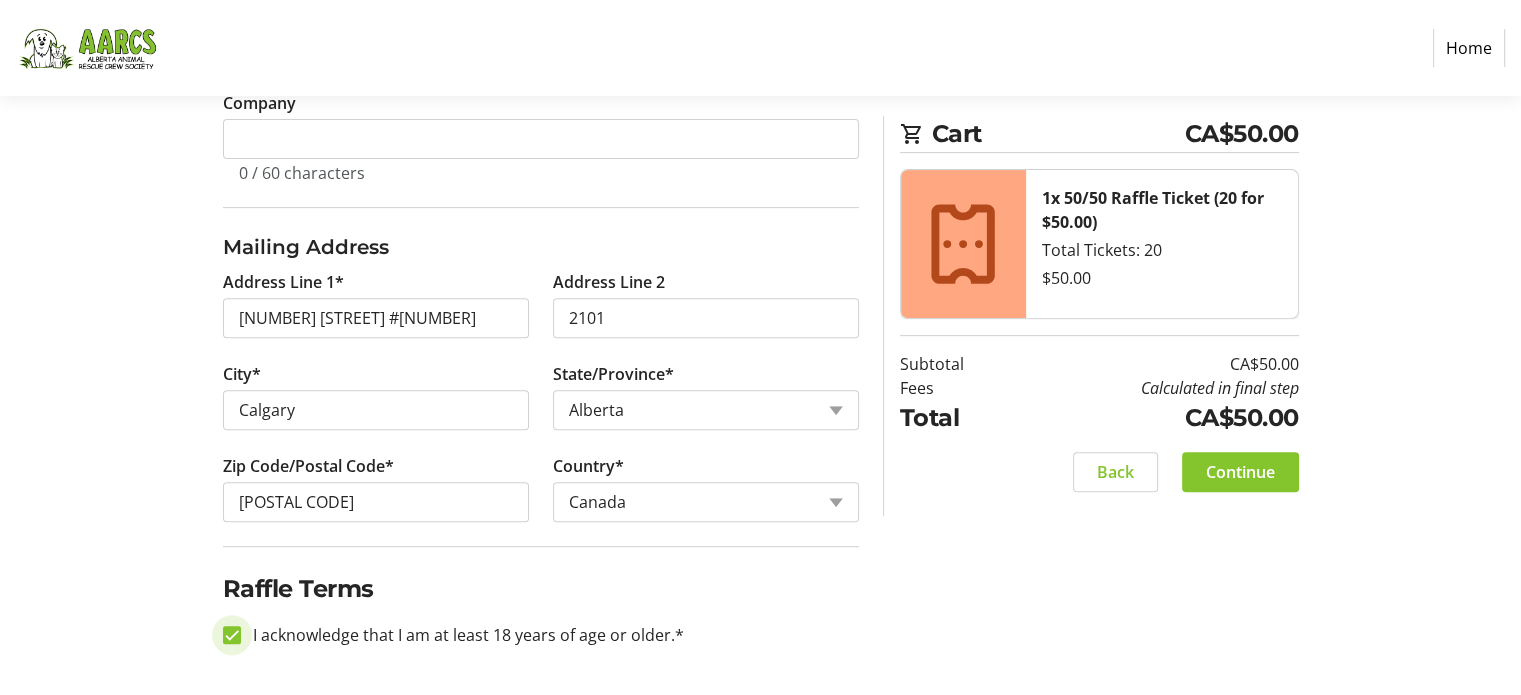 scroll, scrollTop: 1004, scrollLeft: 0, axis: vertical 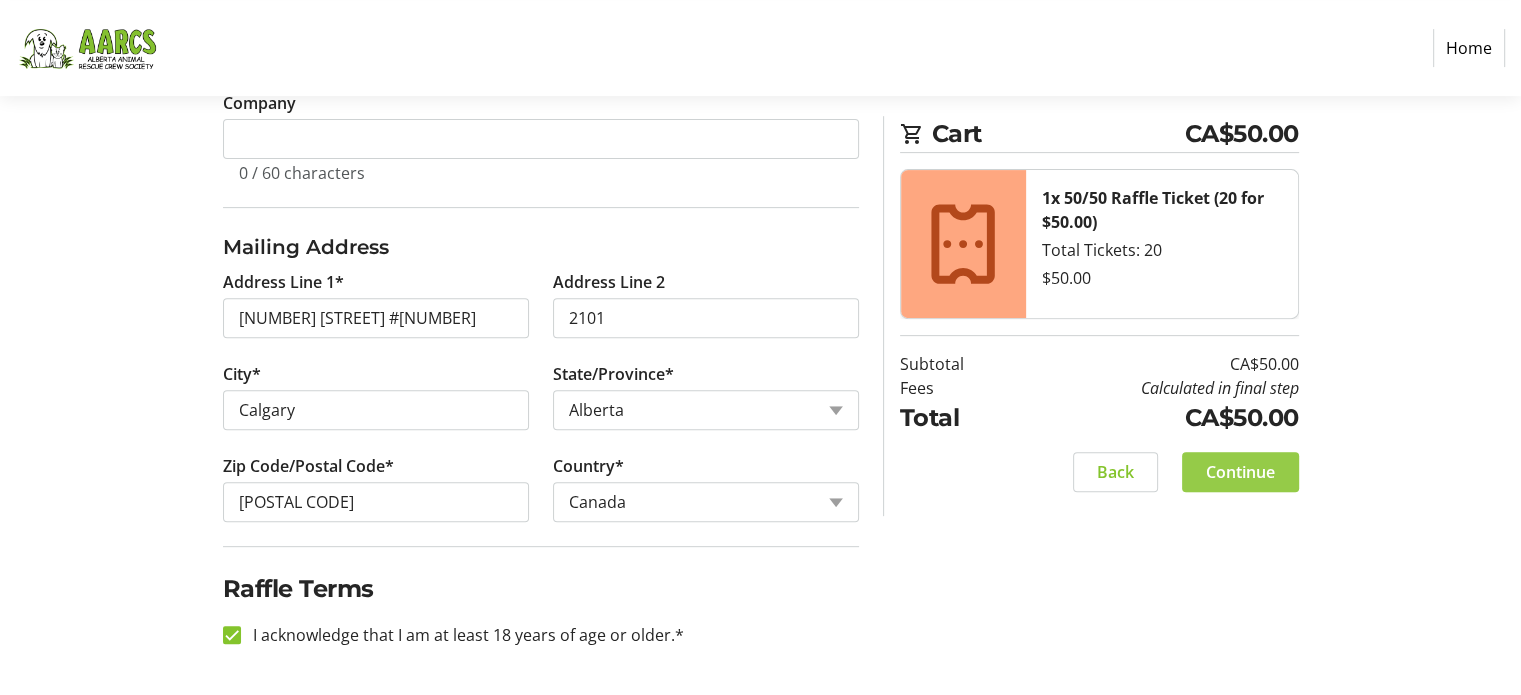 click on "Continue" 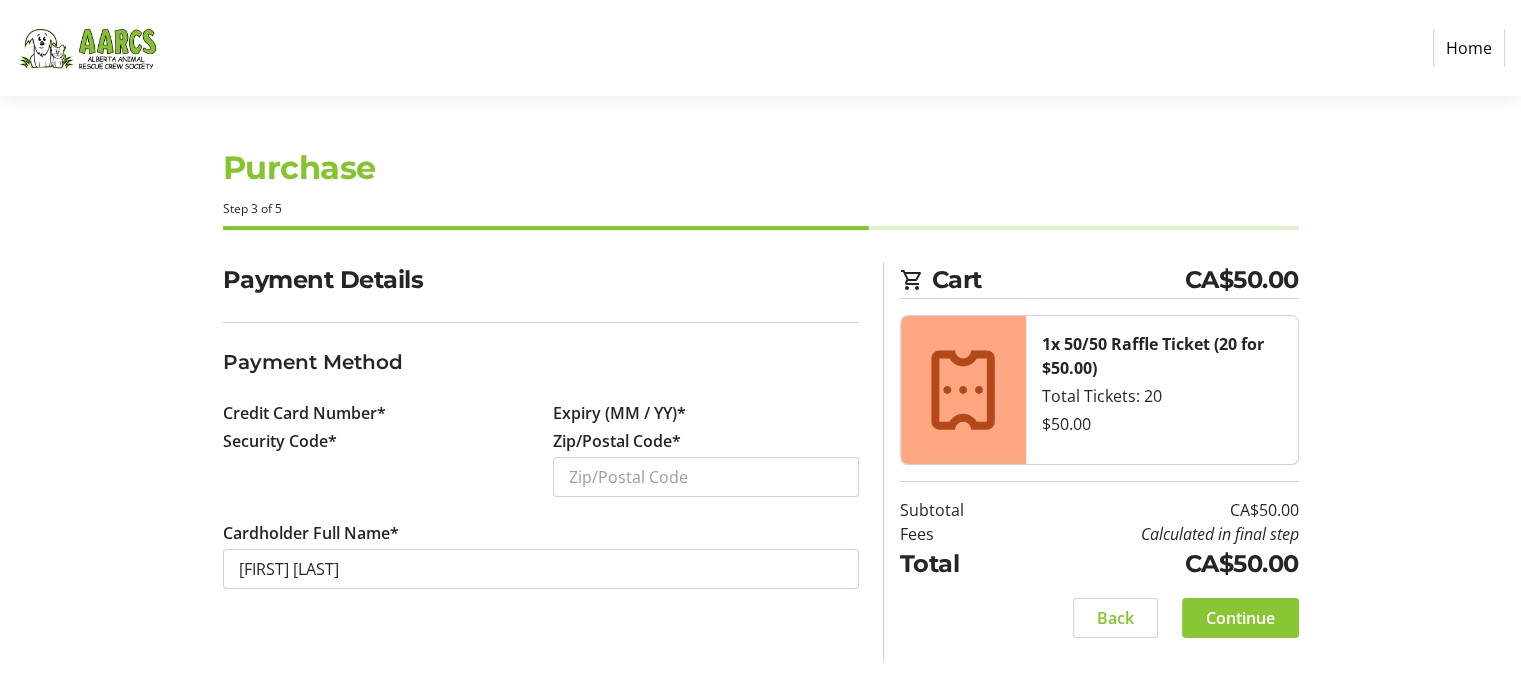 scroll, scrollTop: 0, scrollLeft: 0, axis: both 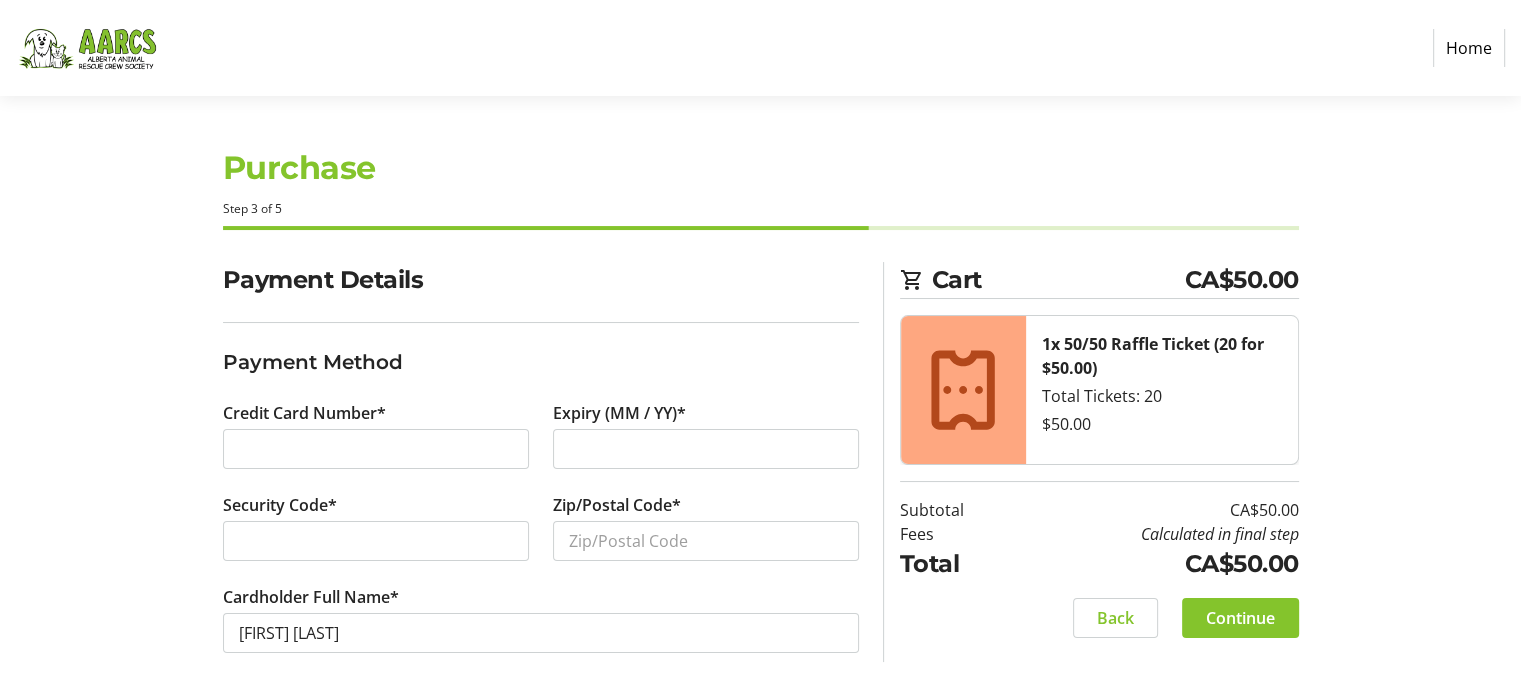 click at bounding box center (706, 449) 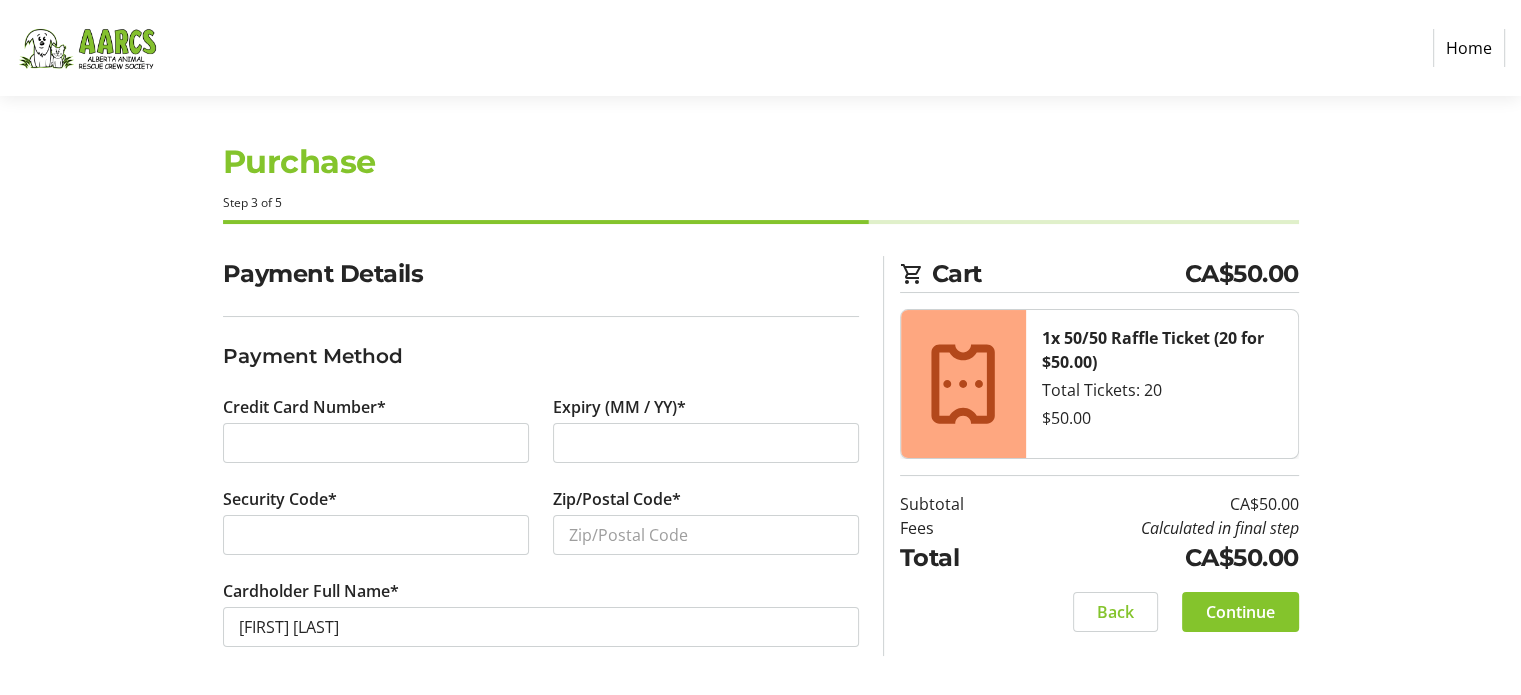 scroll, scrollTop: 100, scrollLeft: 0, axis: vertical 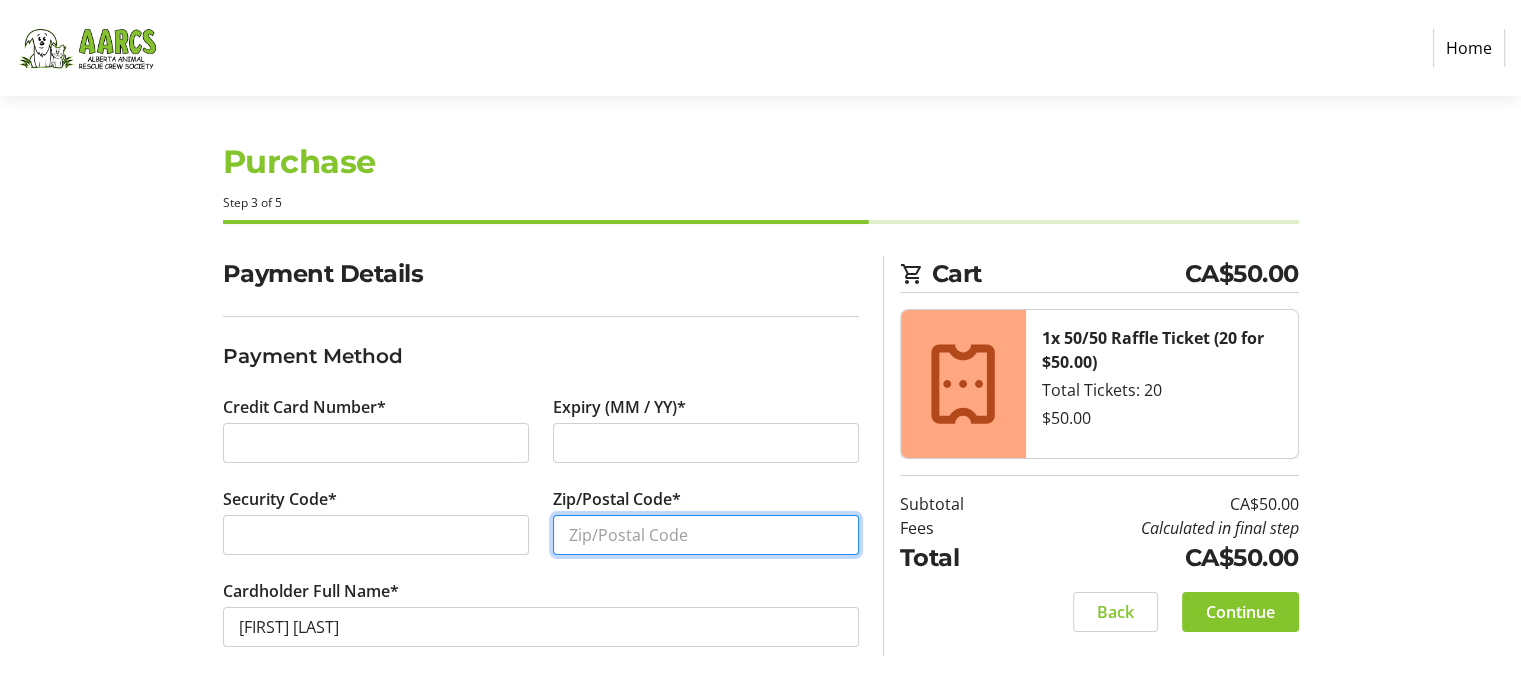 click on "Zip/Postal Code*" at bounding box center [706, 535] 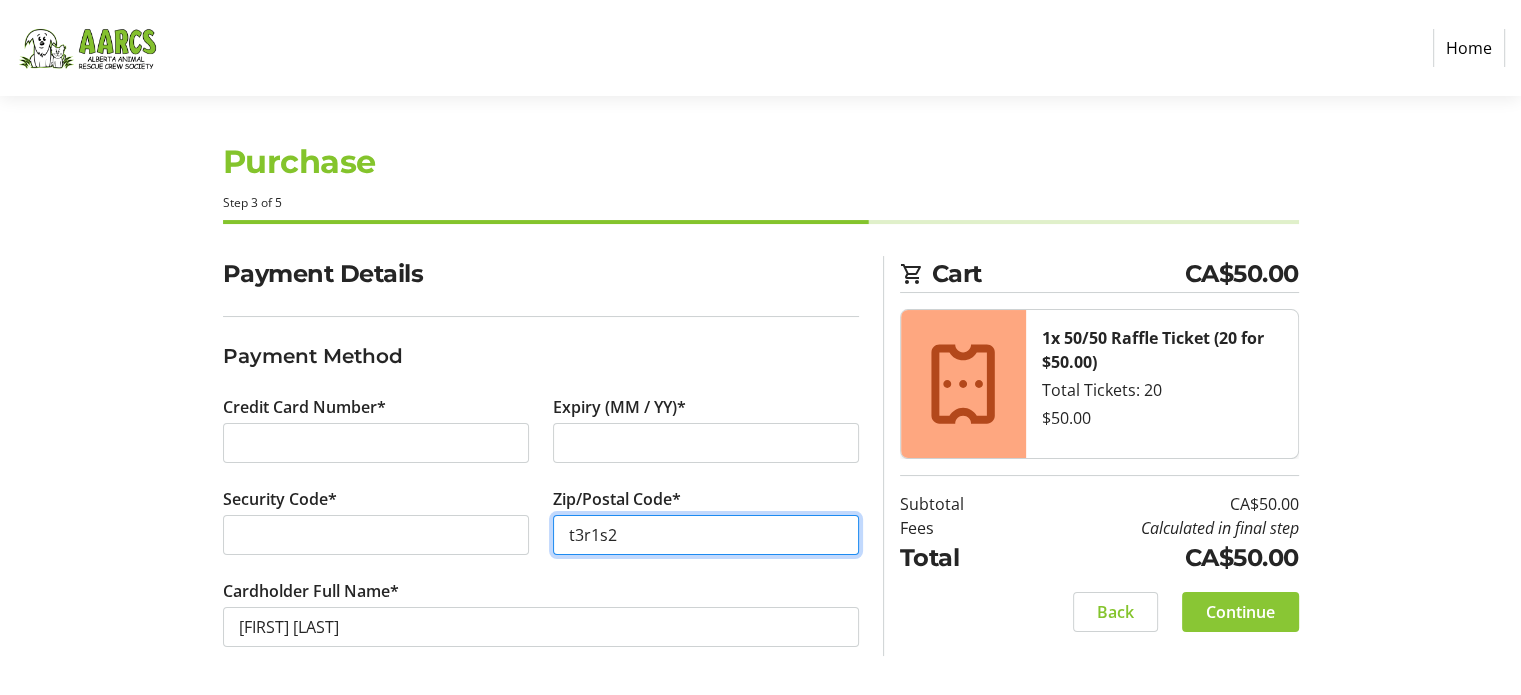 type on "t3r1s2" 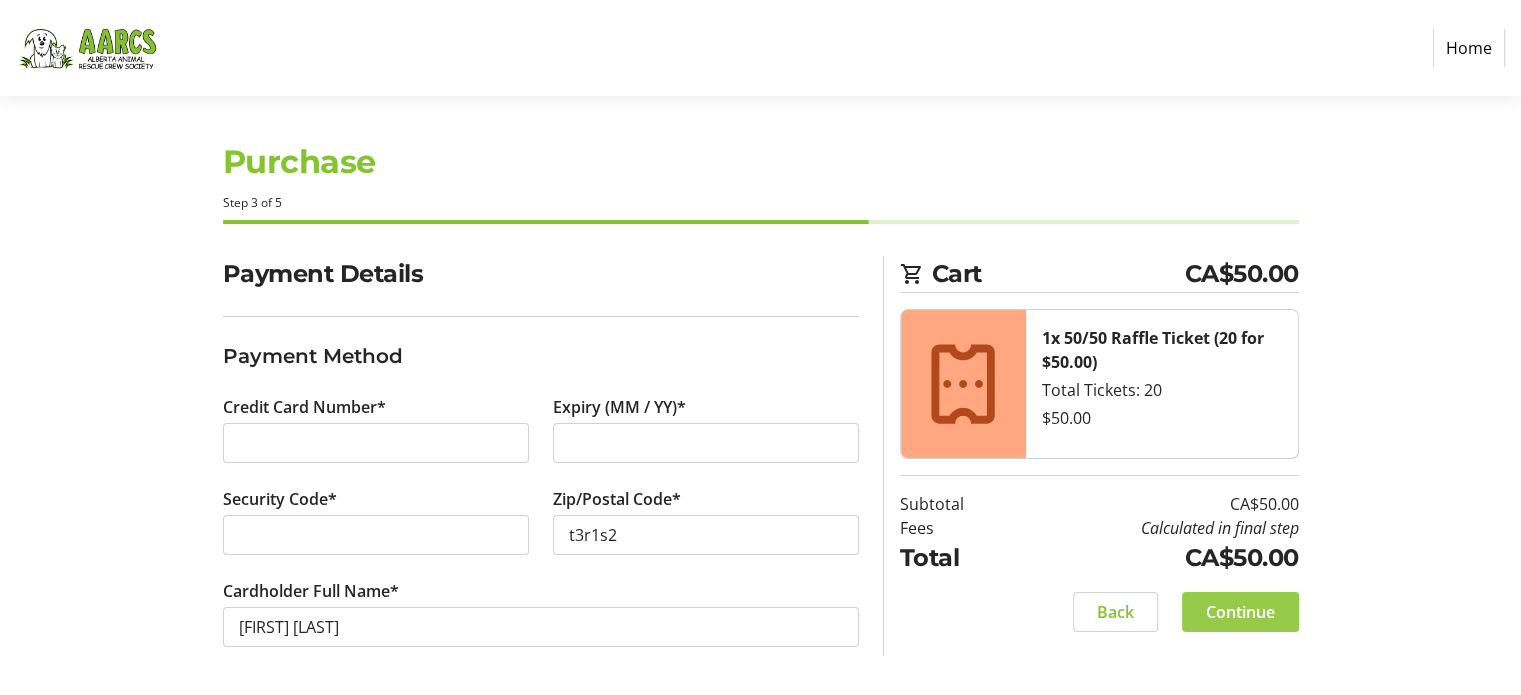 click on "Continue" 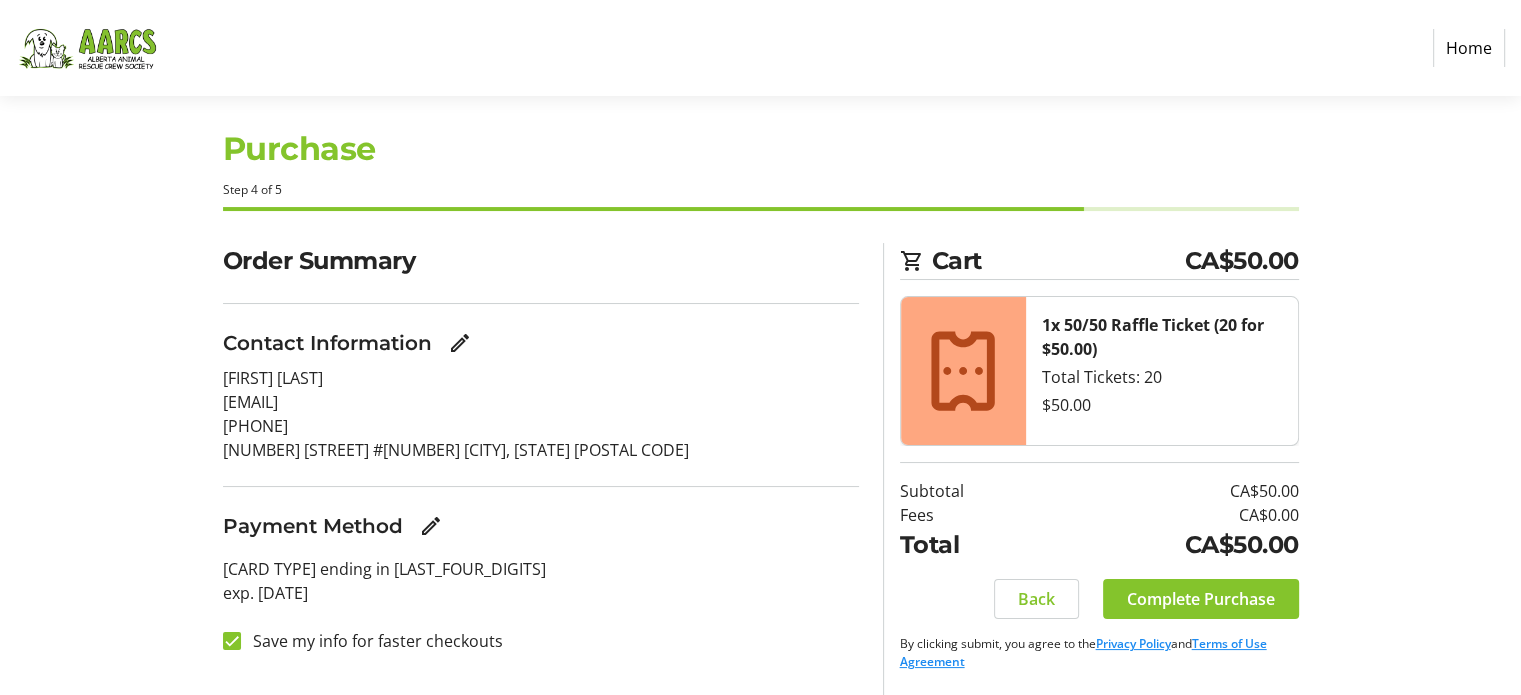scroll, scrollTop: 155, scrollLeft: 0, axis: vertical 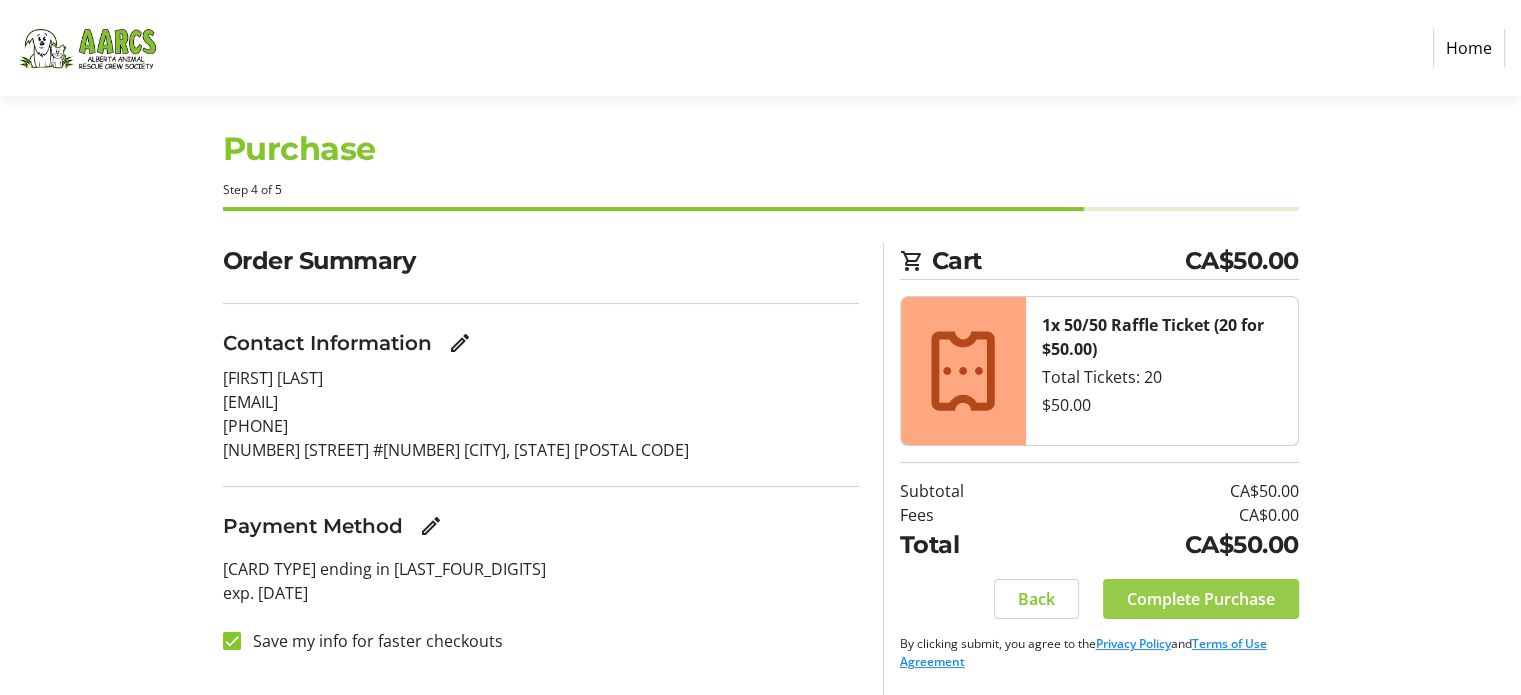 click on "Complete Purchase" 